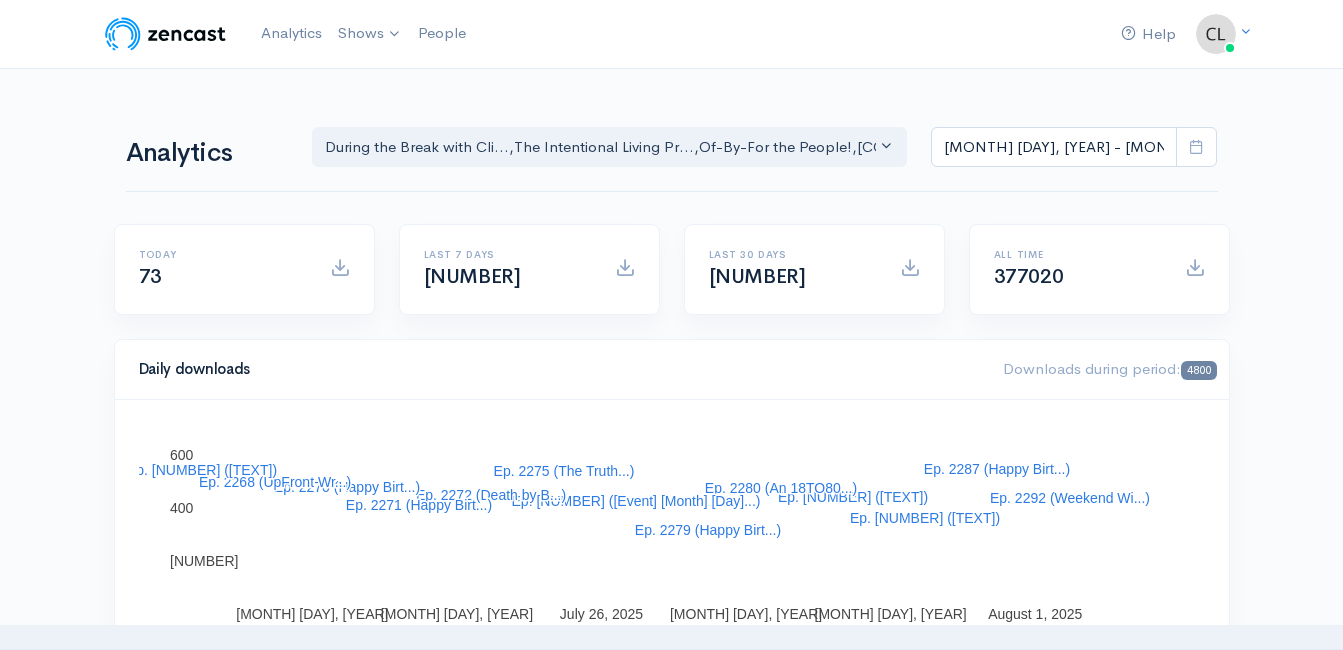 scroll, scrollTop: 0, scrollLeft: 0, axis: both 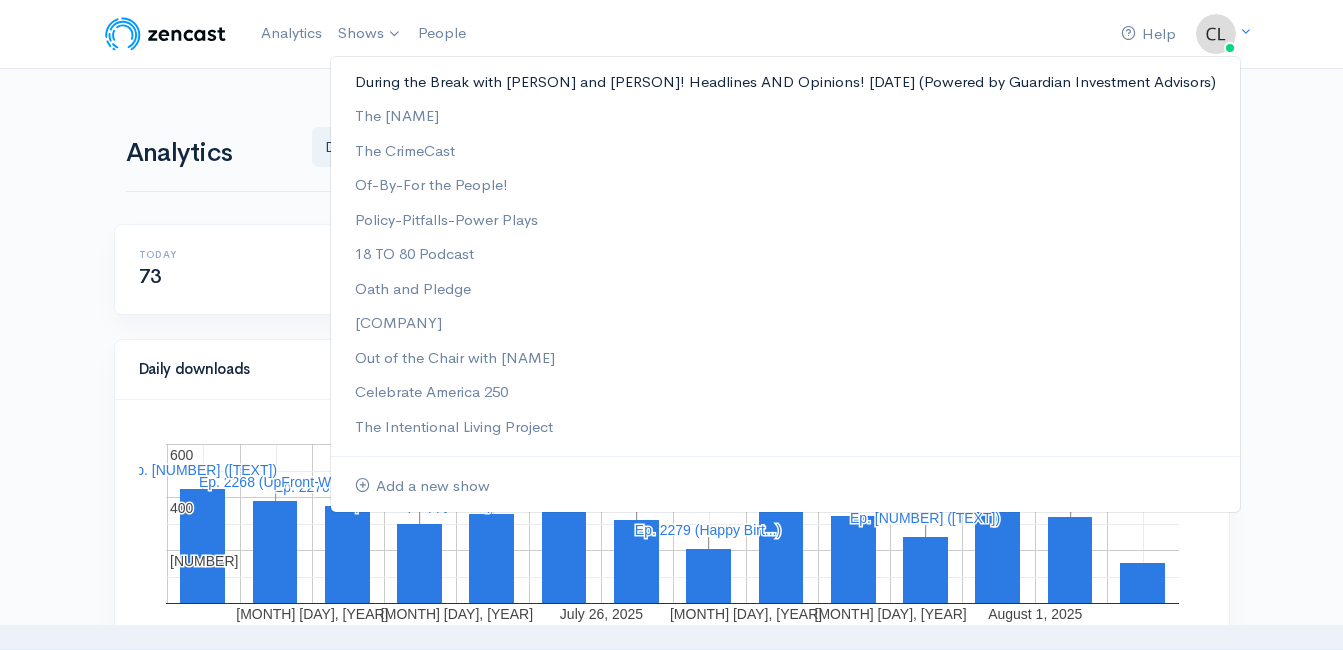click on "During the Break with [PERSON] and [PERSON]! Headlines AND Opinions! [DATE] (Powered by Guardian Investment Advisors)" at bounding box center [785, 82] 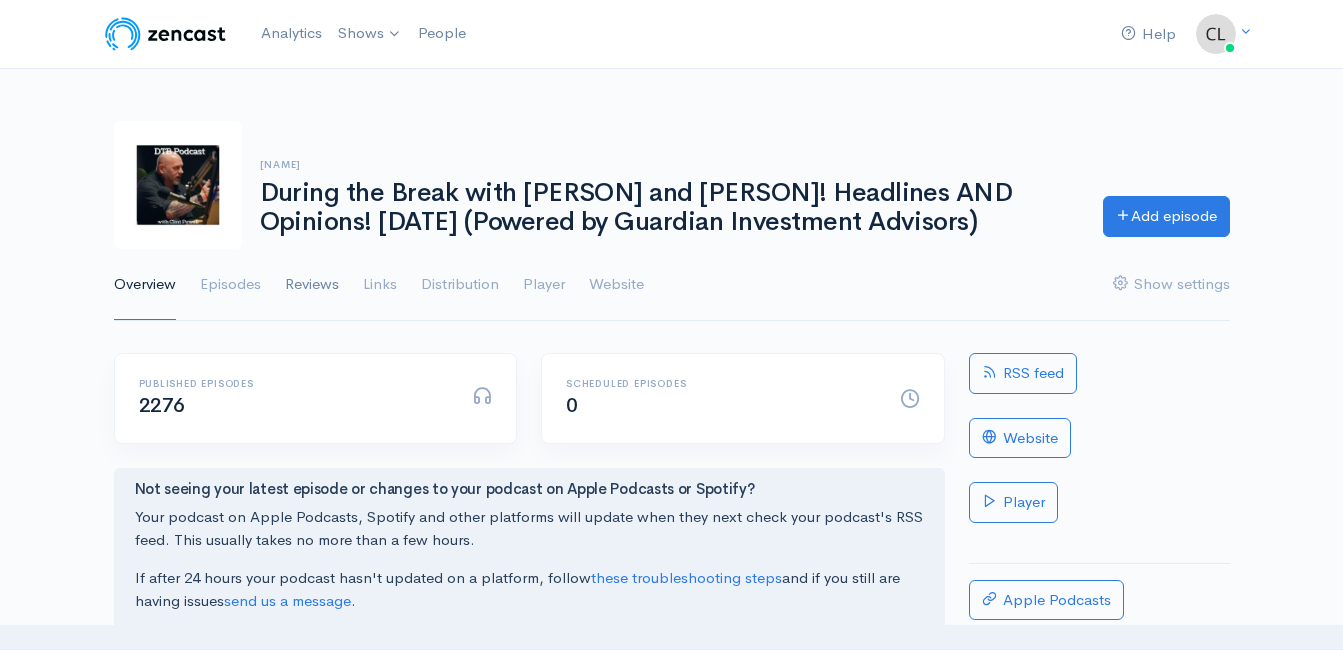 scroll, scrollTop: 0, scrollLeft: 0, axis: both 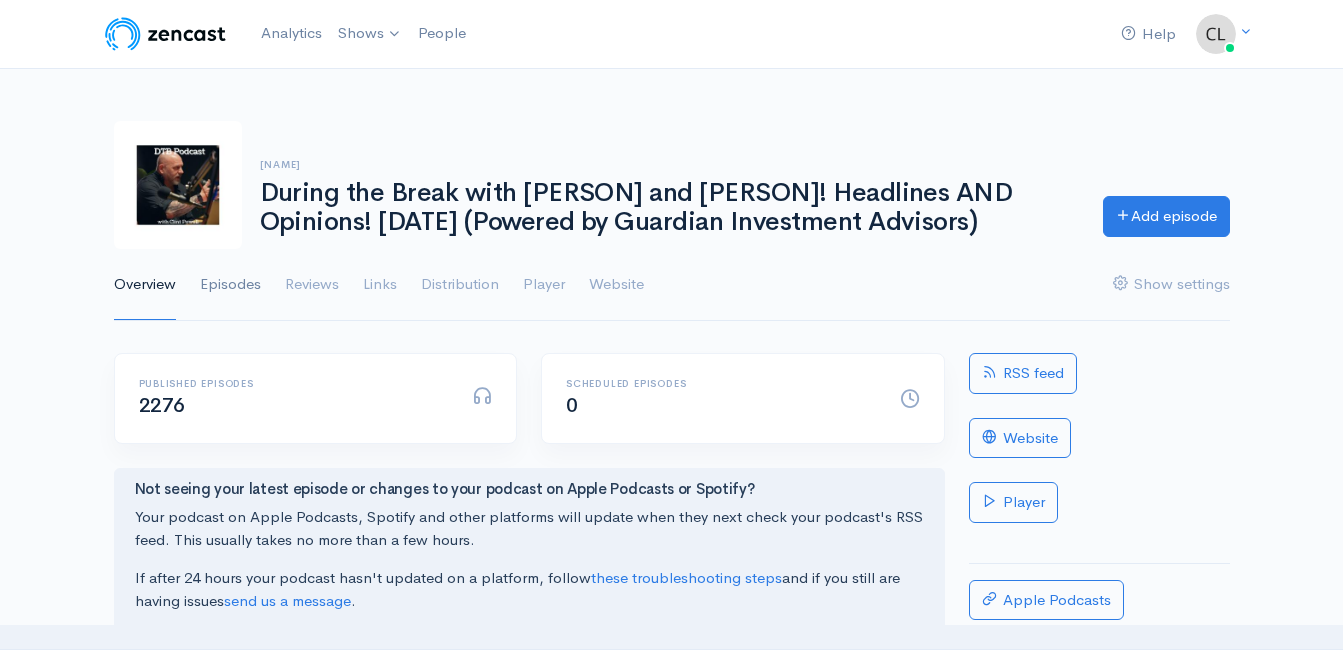click on "Episodes" at bounding box center [230, 285] 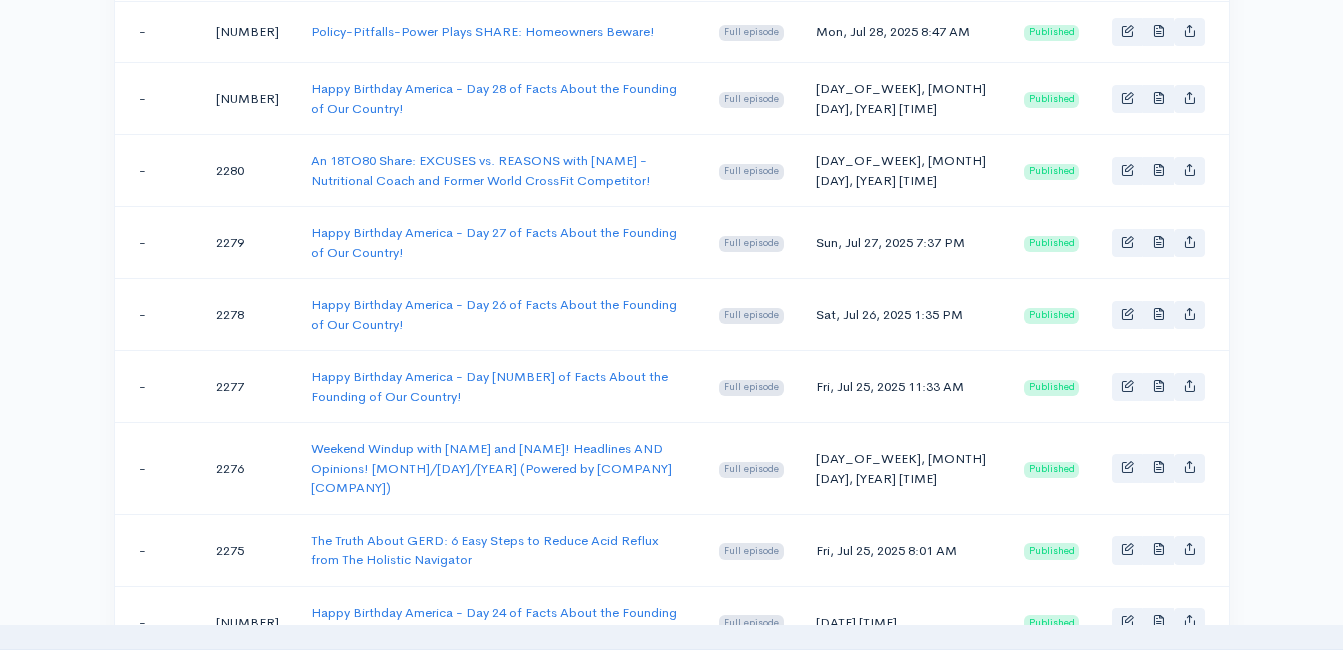 scroll, scrollTop: 1300, scrollLeft: 0, axis: vertical 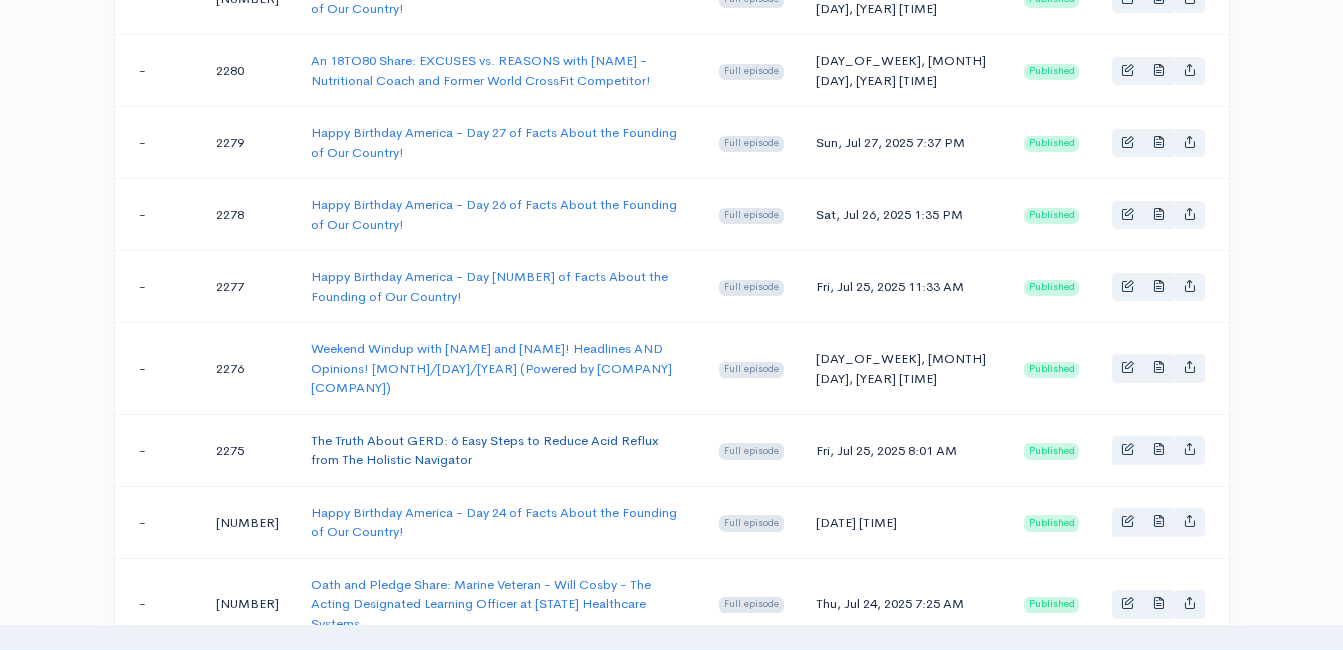 click on "The Truth About GERD: 6 Easy Steps to Reduce Acid Reflux from The Holistic Navigator" at bounding box center (485, 450) 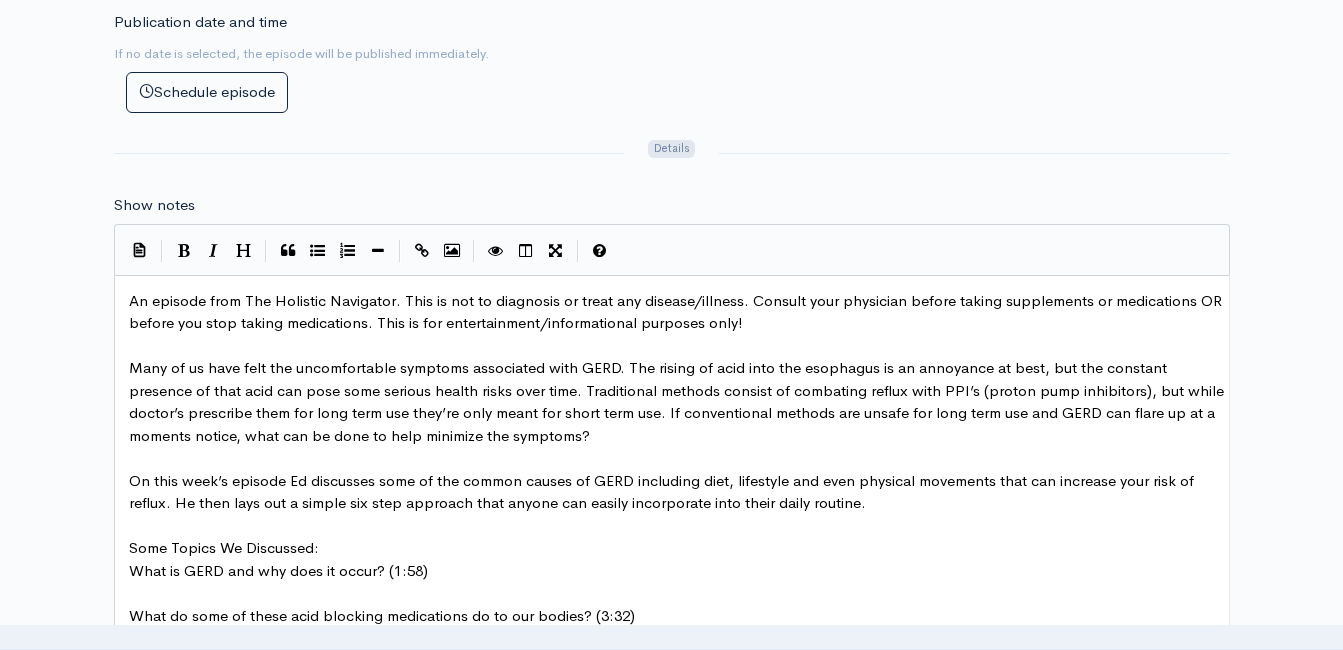 scroll, scrollTop: 1000, scrollLeft: 0, axis: vertical 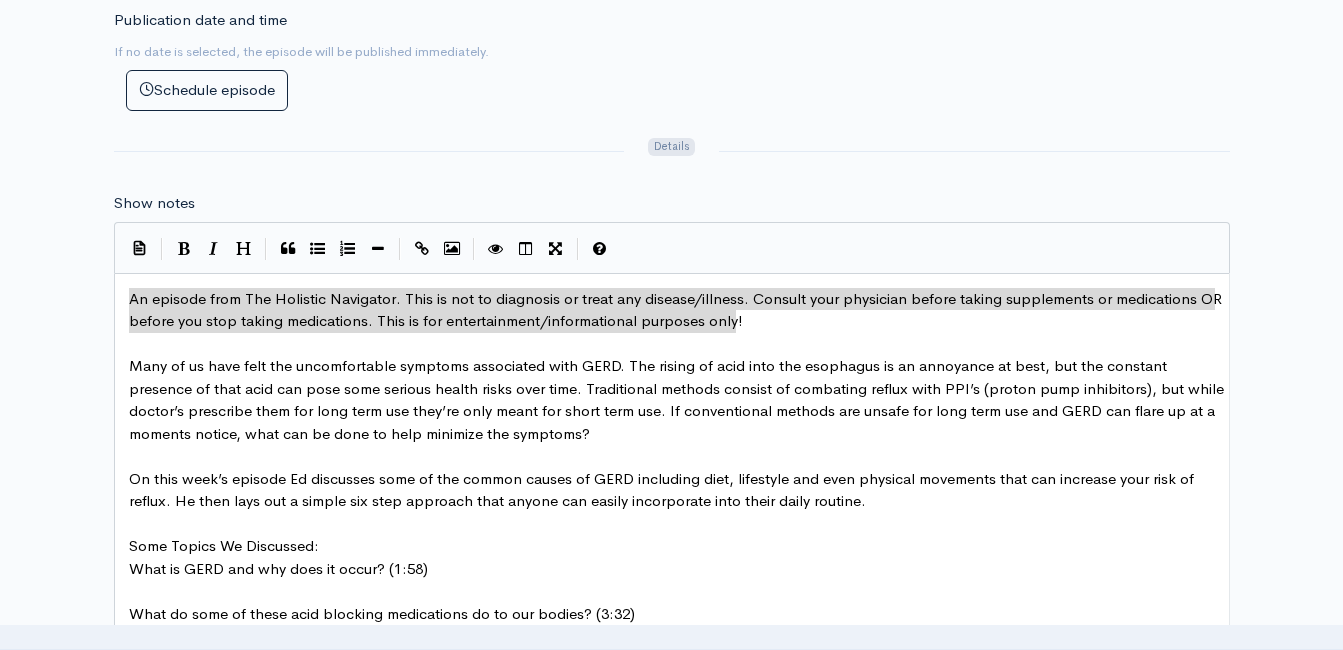 drag, startPoint x: 713, startPoint y: 318, endPoint x: 123, endPoint y: 305, distance: 590.1432 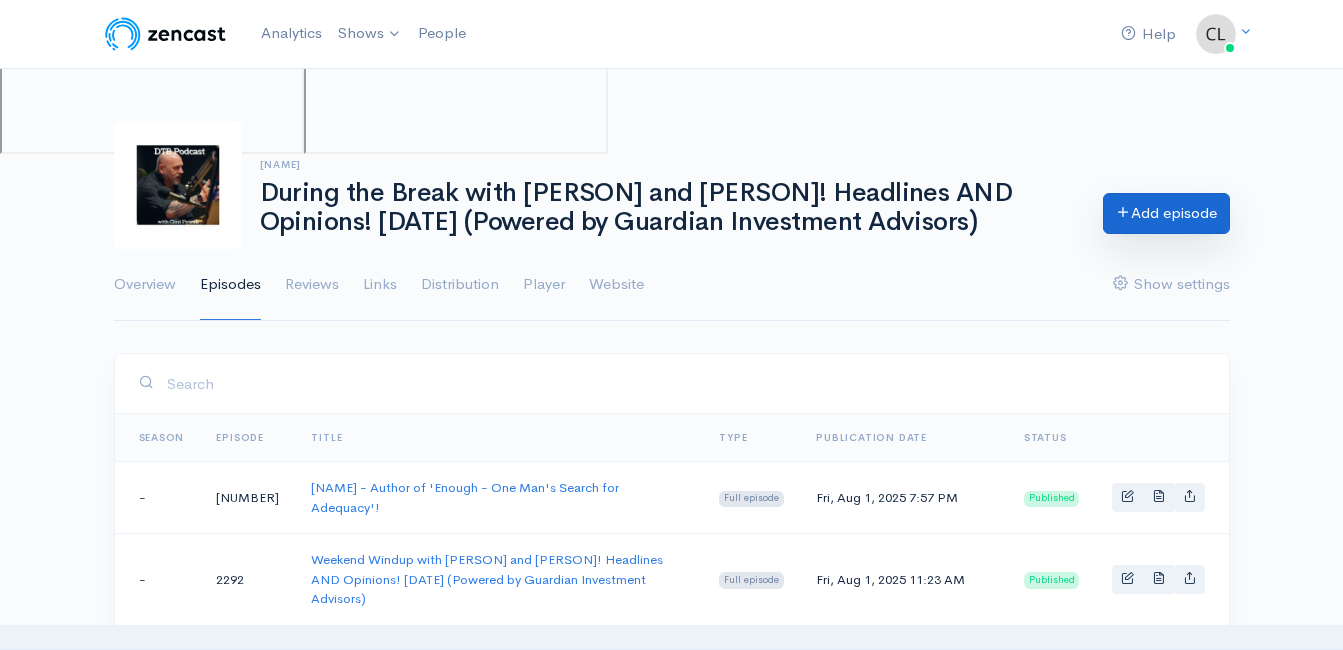 click on "Add episode" at bounding box center [1166, 213] 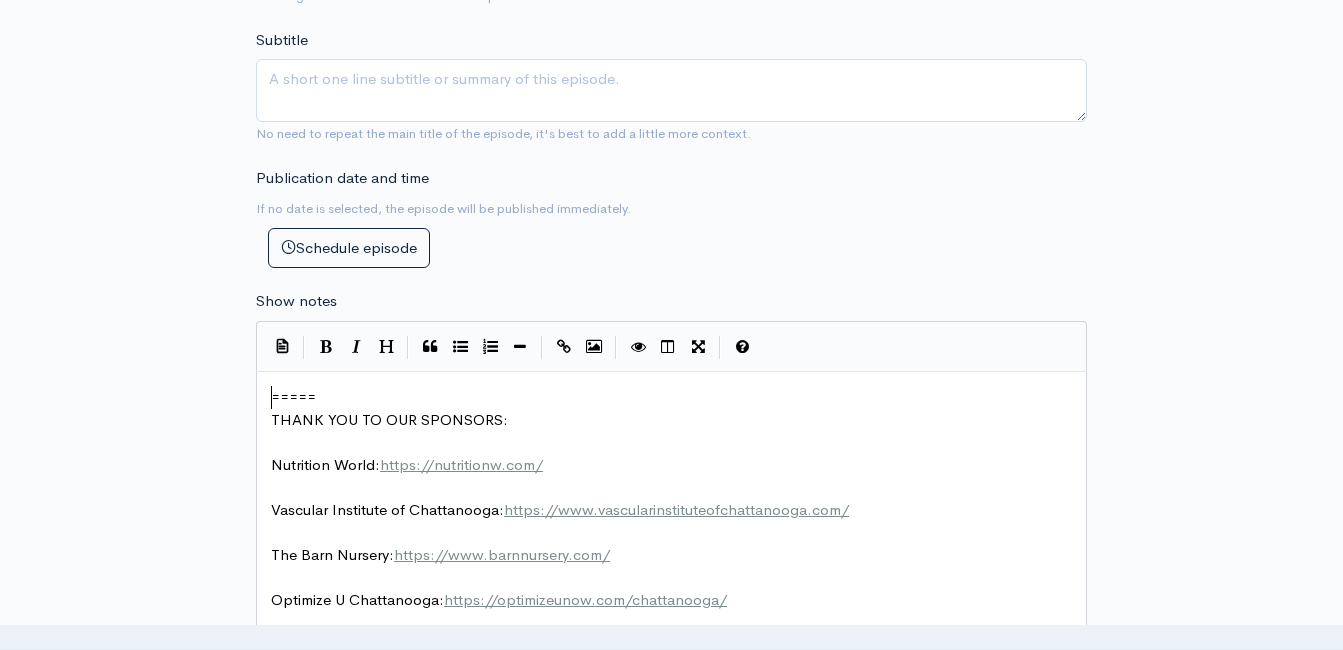 click on "=====" at bounding box center [293, 396] 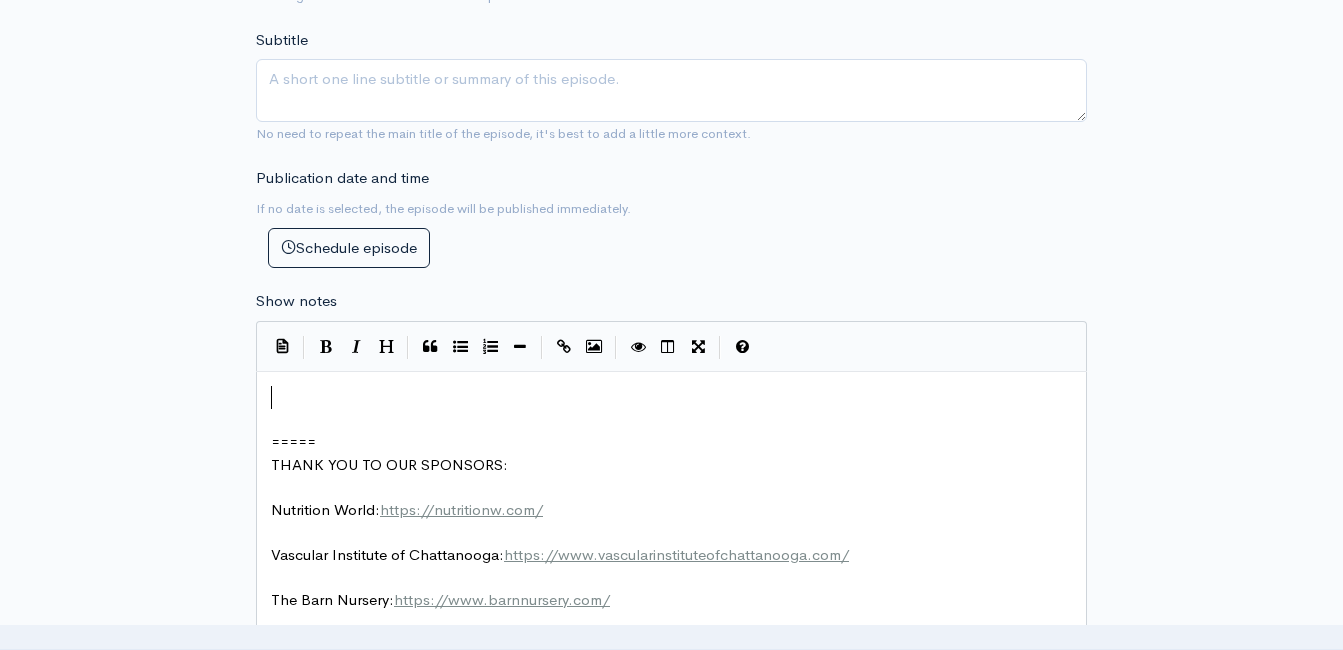 click on "​" at bounding box center [679, 397] 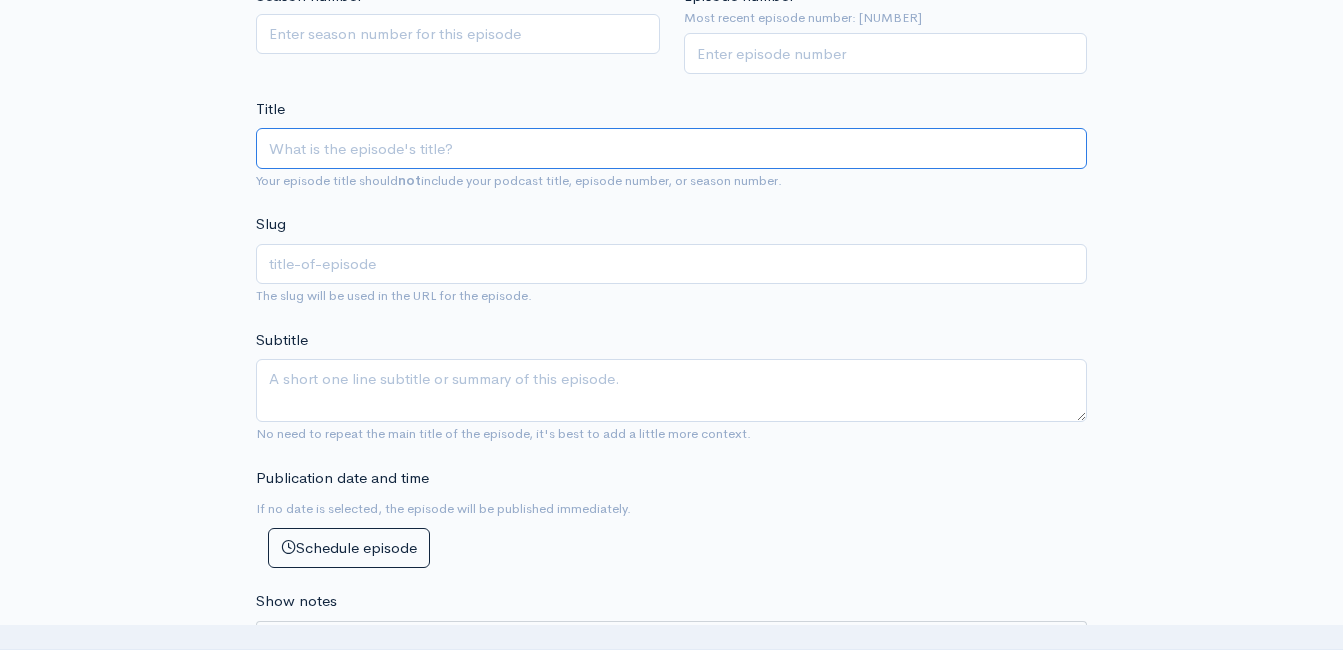 click on "Title" at bounding box center (671, 148) 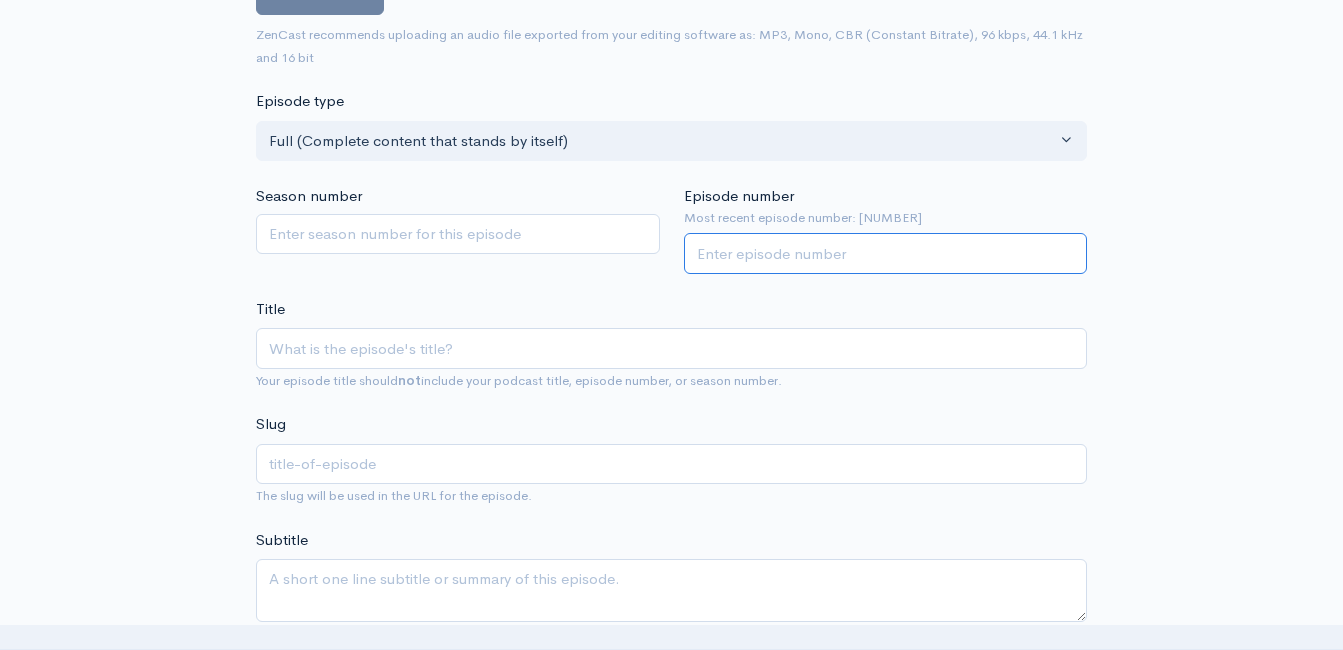 click on "Episode number" at bounding box center [886, 253] 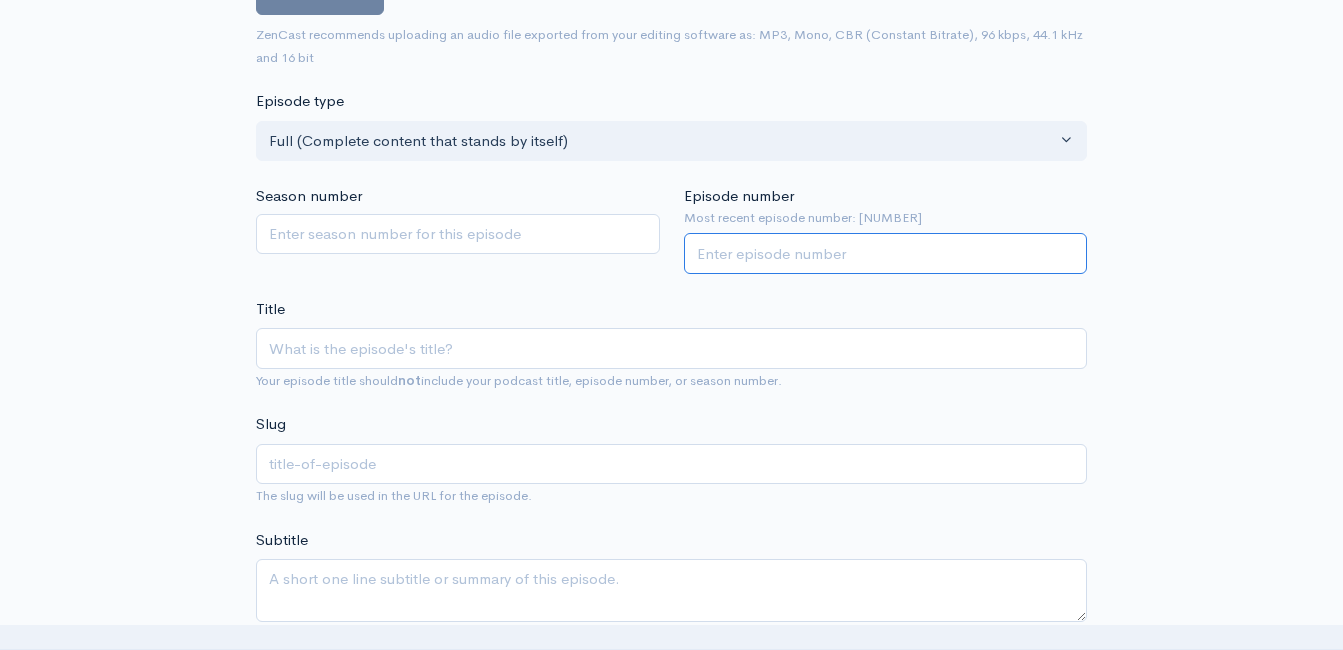 type on "[NUMBER]" 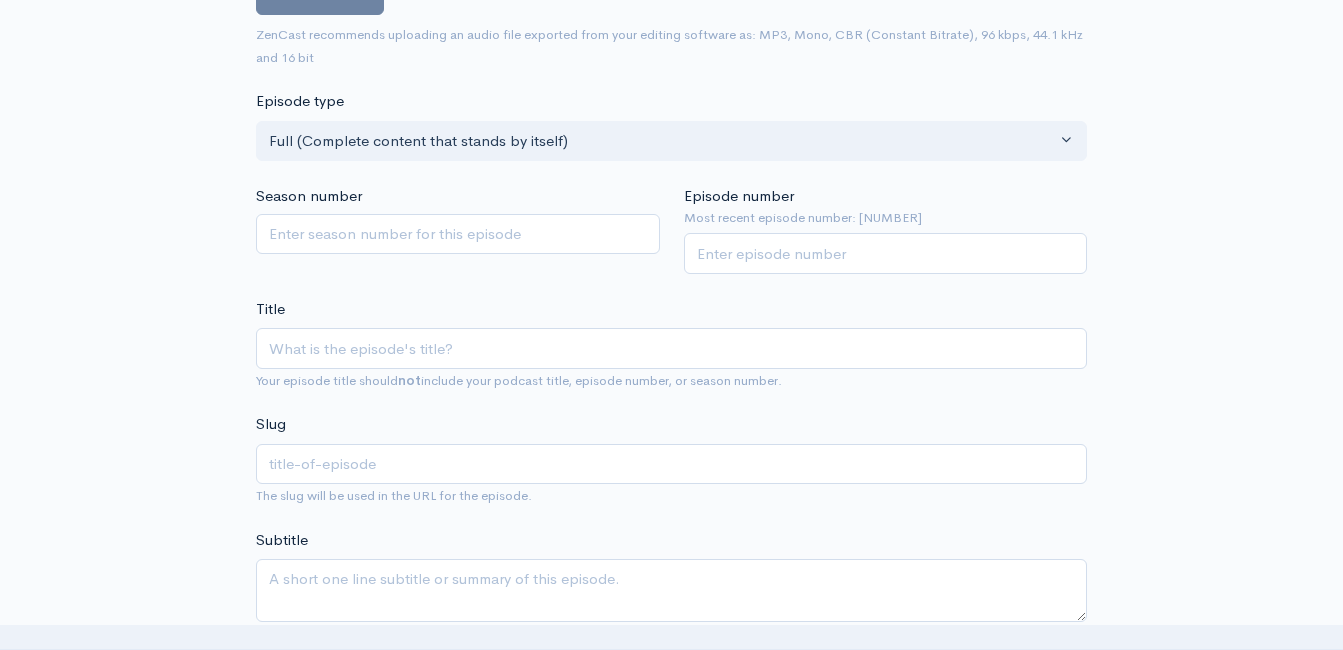 click on "Title     Your episode title should  not  include your podcast
title, episode number, or season number." at bounding box center [671, 345] 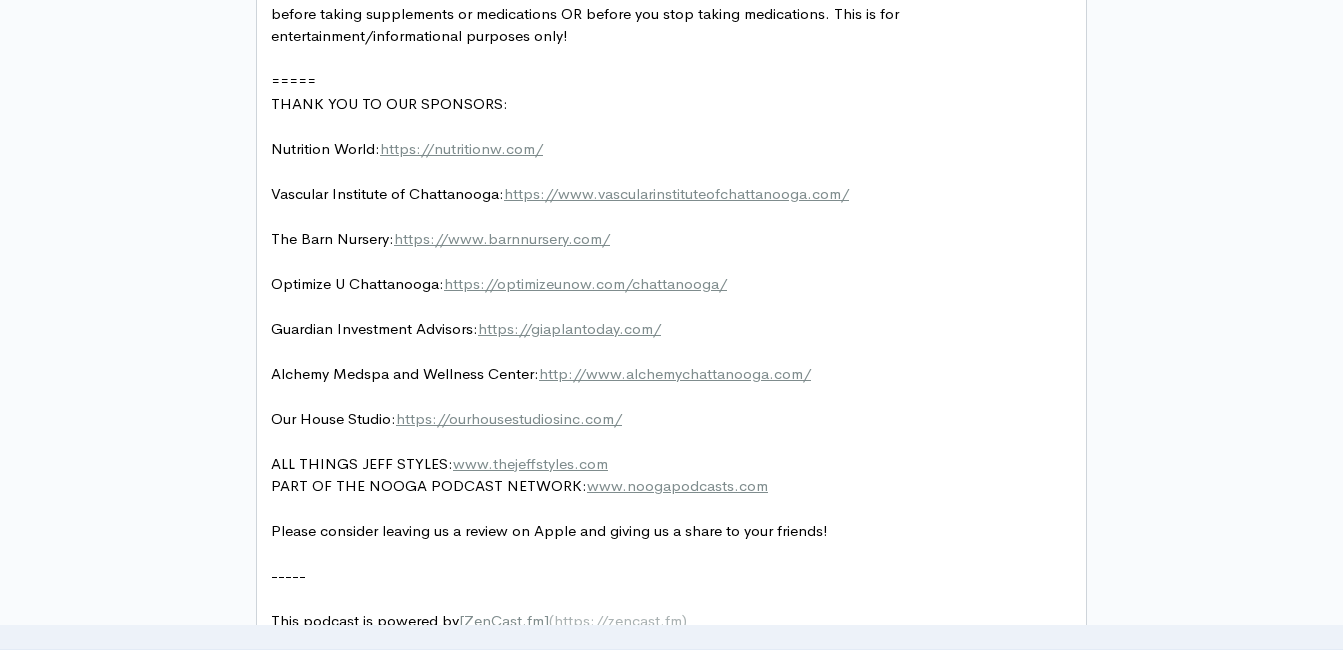 click on "An episode from The Holistic Navigator. This is not to diagnosis or treat any disease/illness. Consult your physician before taking supplements or medications OR before you stop taking medications. This is for entertainment/informational purposes only!" at bounding box center (679, 14) 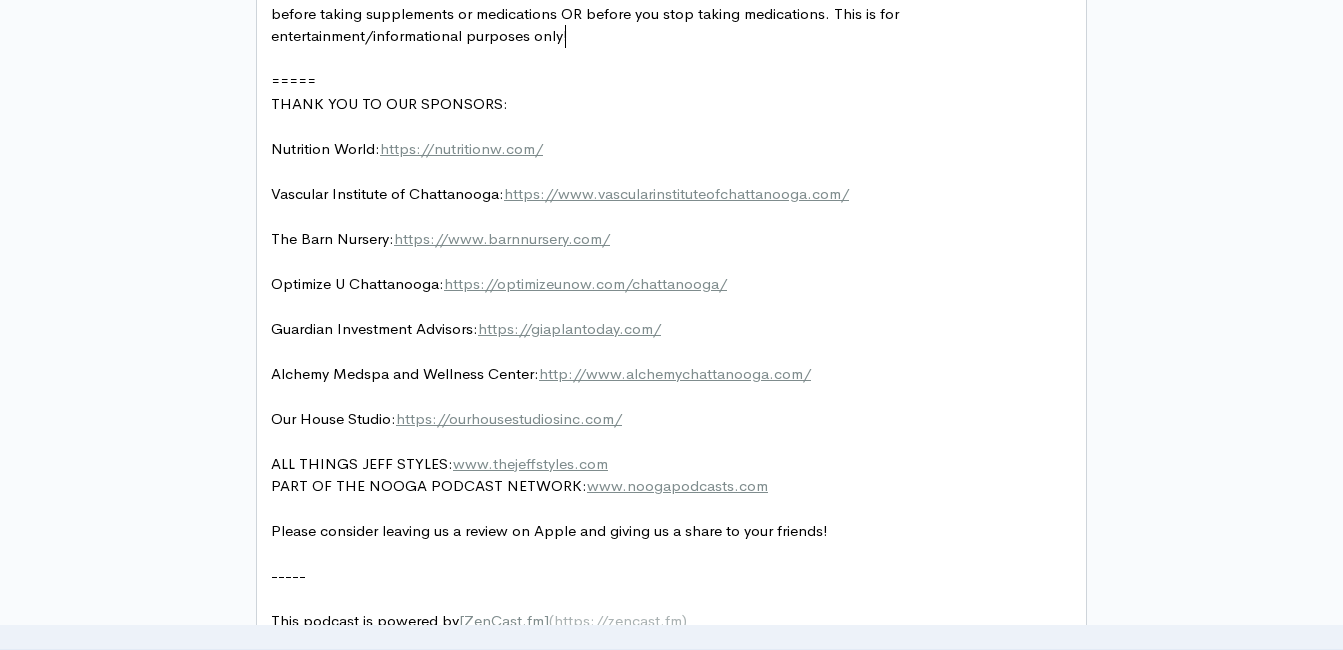 click on "An episode from The Holistic Navigator. This is not to diagnosis or treat any disease/illness. Consult your physician before taking supplements or medications OR before you stop taking medications. This is for entertainment/informational purposes only!" at bounding box center [679, 14] 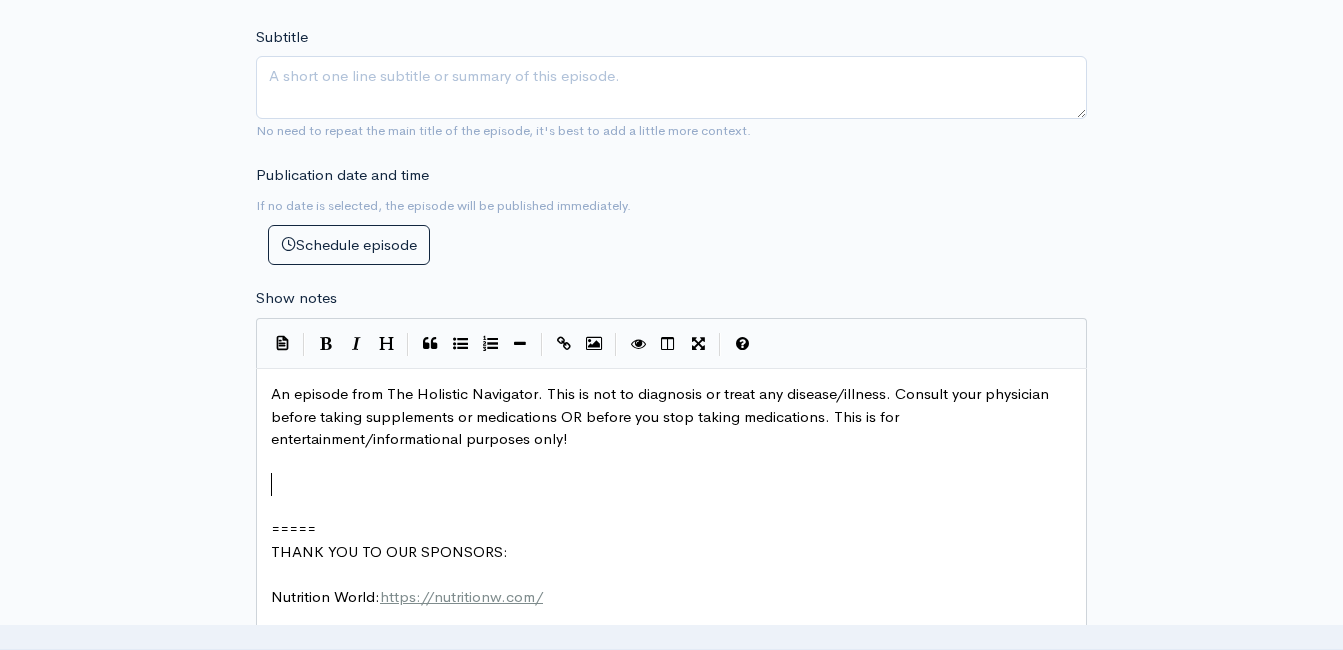 scroll, scrollTop: 800, scrollLeft: 0, axis: vertical 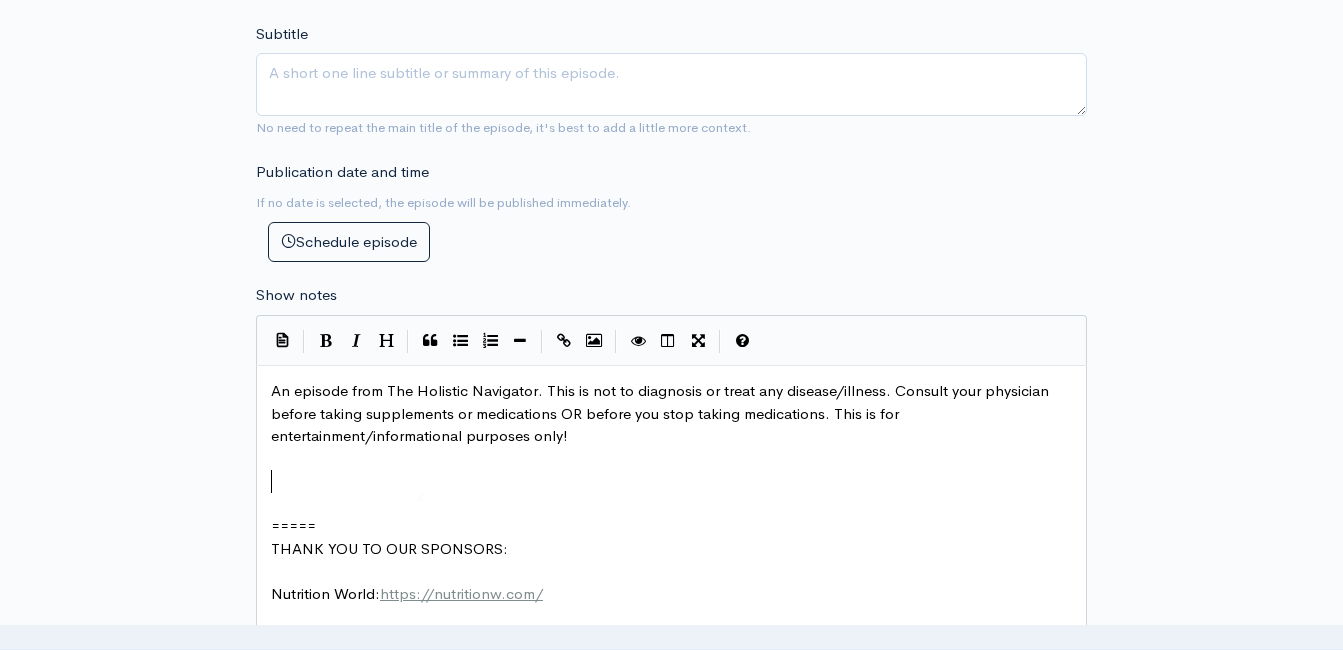 type on "​" 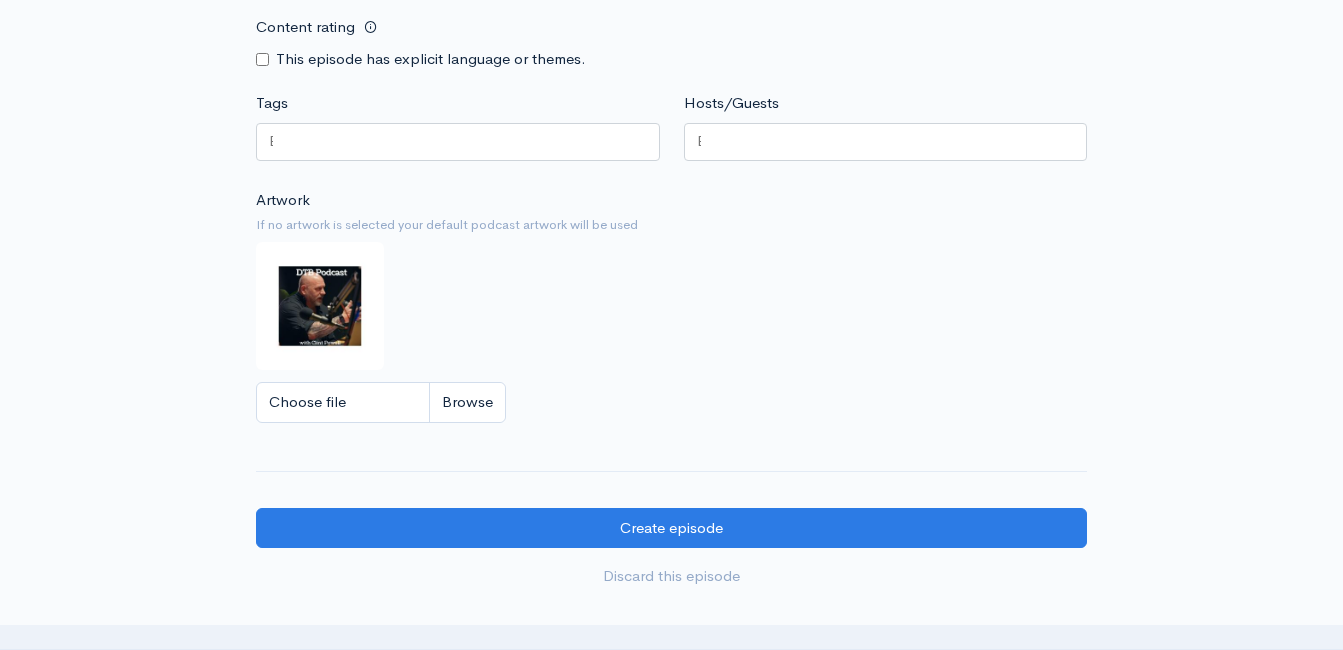 scroll, scrollTop: 2495, scrollLeft: 0, axis: vertical 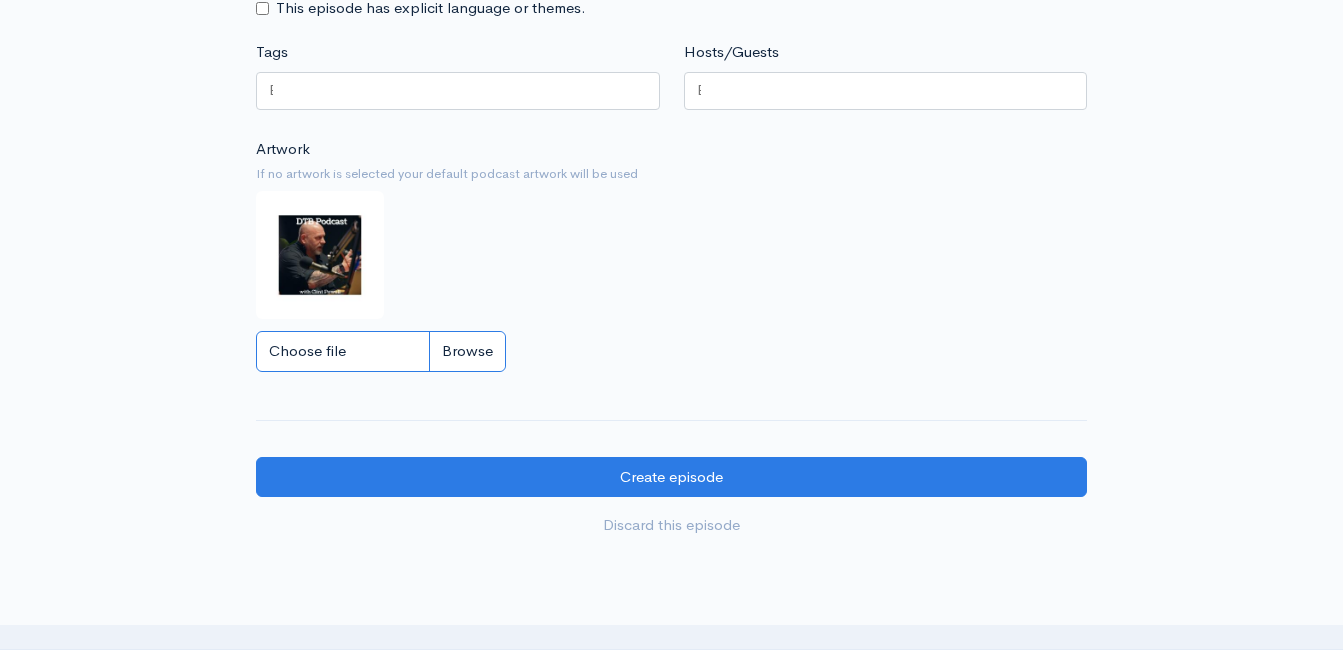 click on "Choose file" at bounding box center [381, 351] 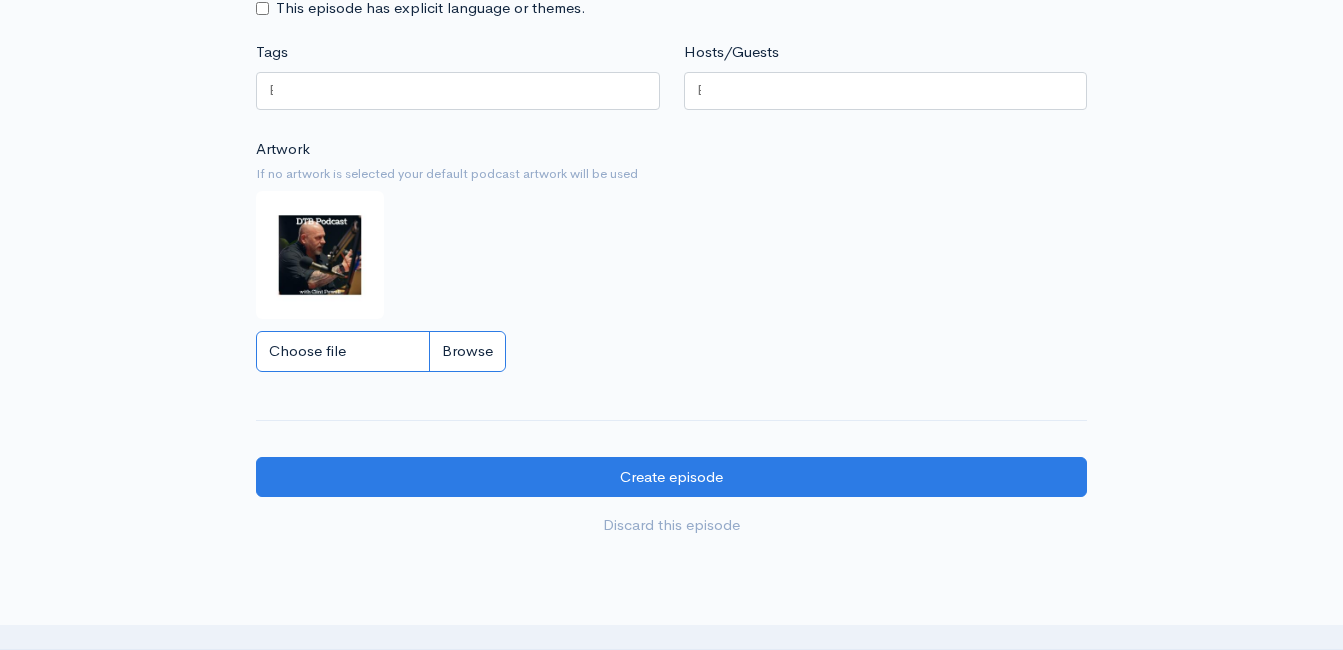 type on "C:\fakepath\Capture.JPG" 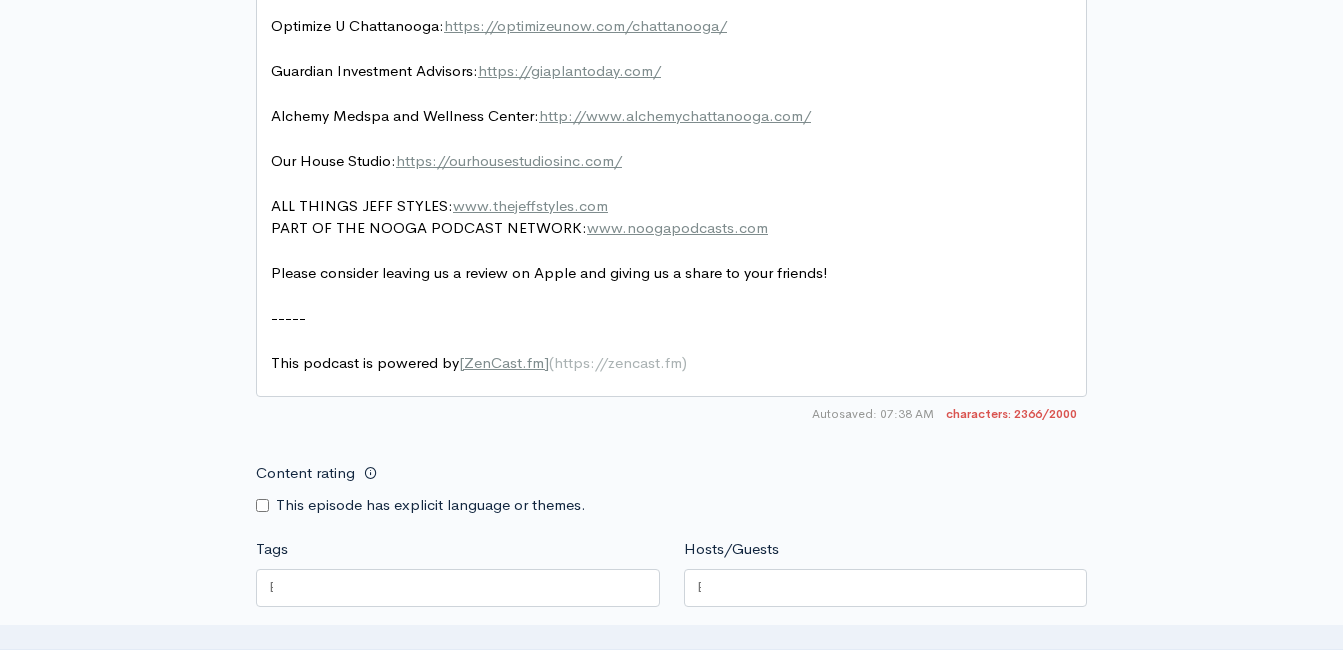 scroll, scrollTop: 1895, scrollLeft: 0, axis: vertical 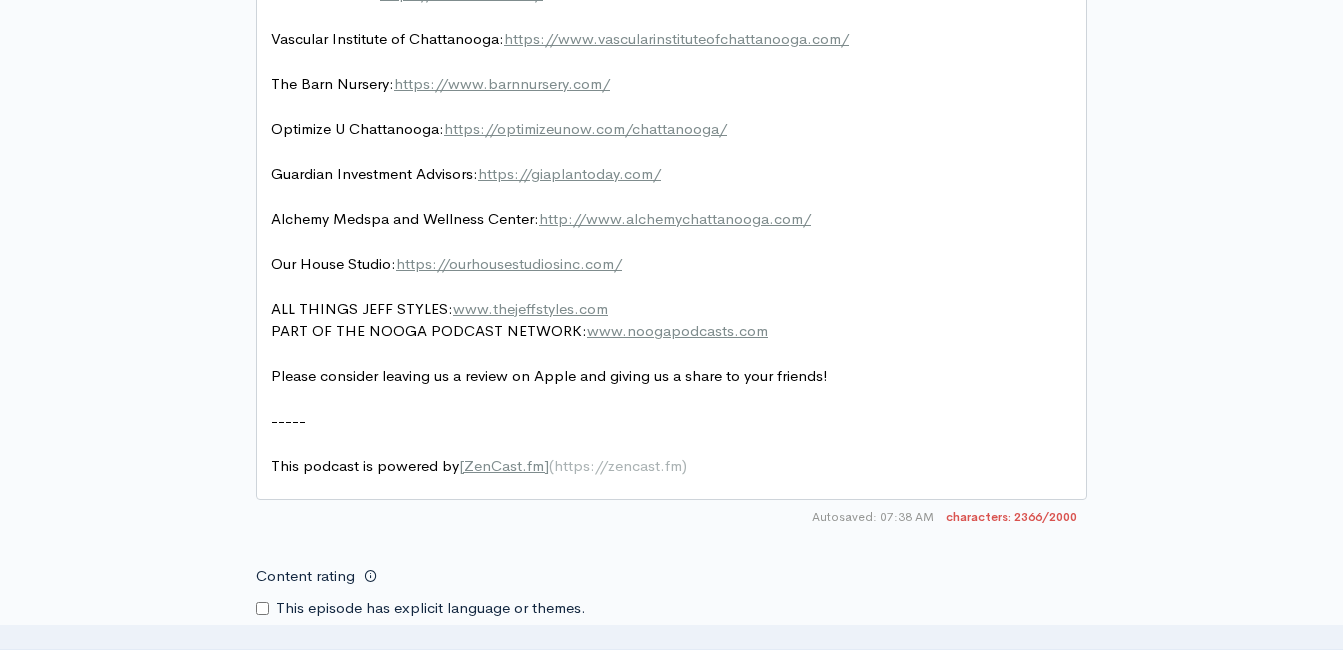 click on "Please consider leaving us a review on Apple and giving us a share to your friends!" at bounding box center [549, 375] 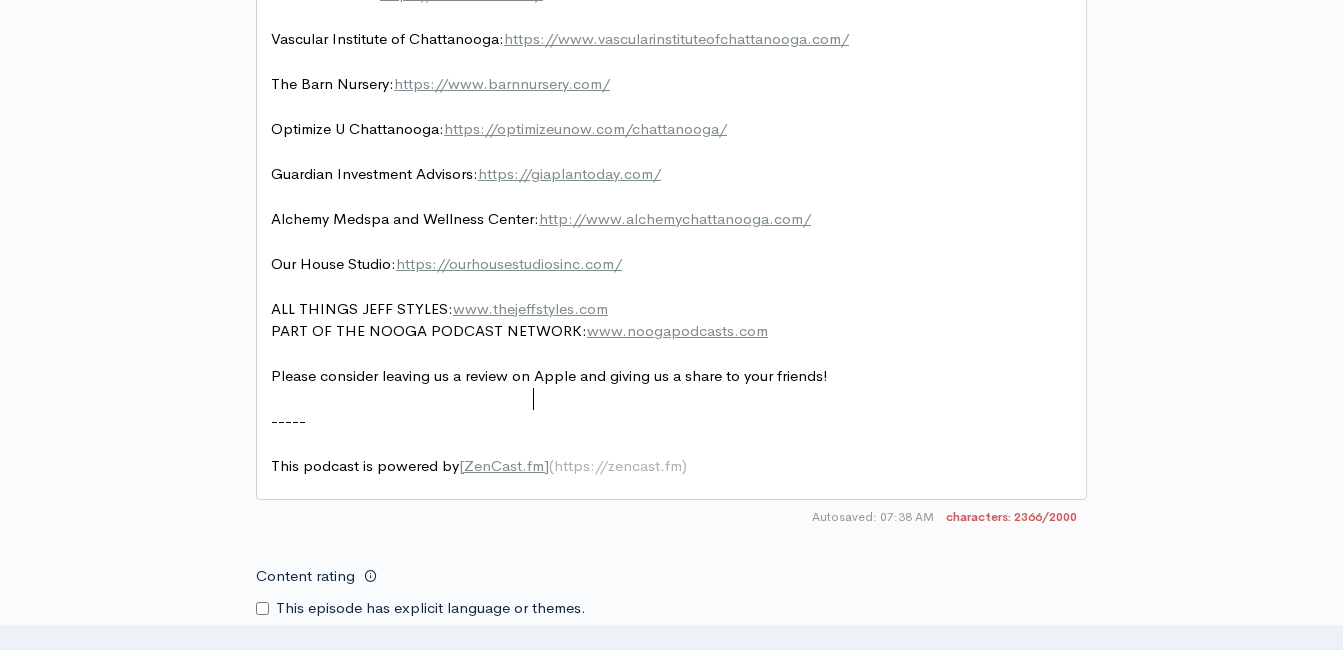 type on "Please consider leaving us a review on Apple and giving us a share to your friends!" 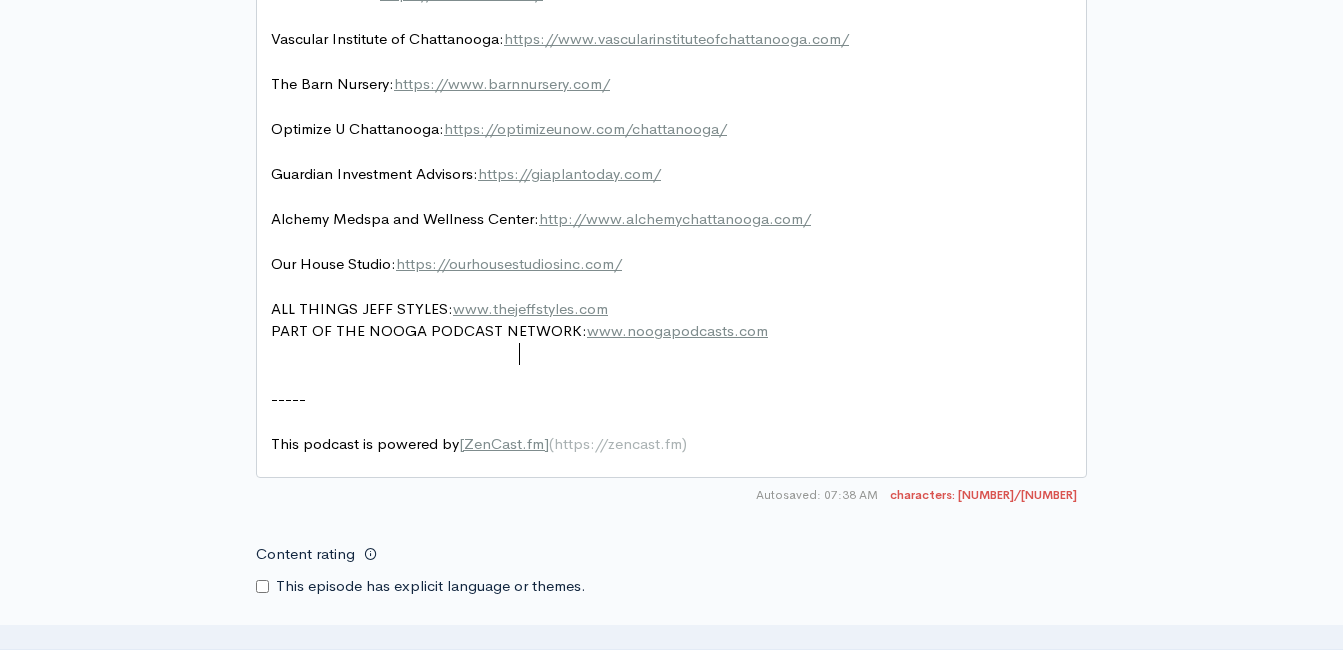 click on "PART OF THE NOOGA PODCAST NETWORK:  www.noogapodcasts.com" at bounding box center [519, 330] 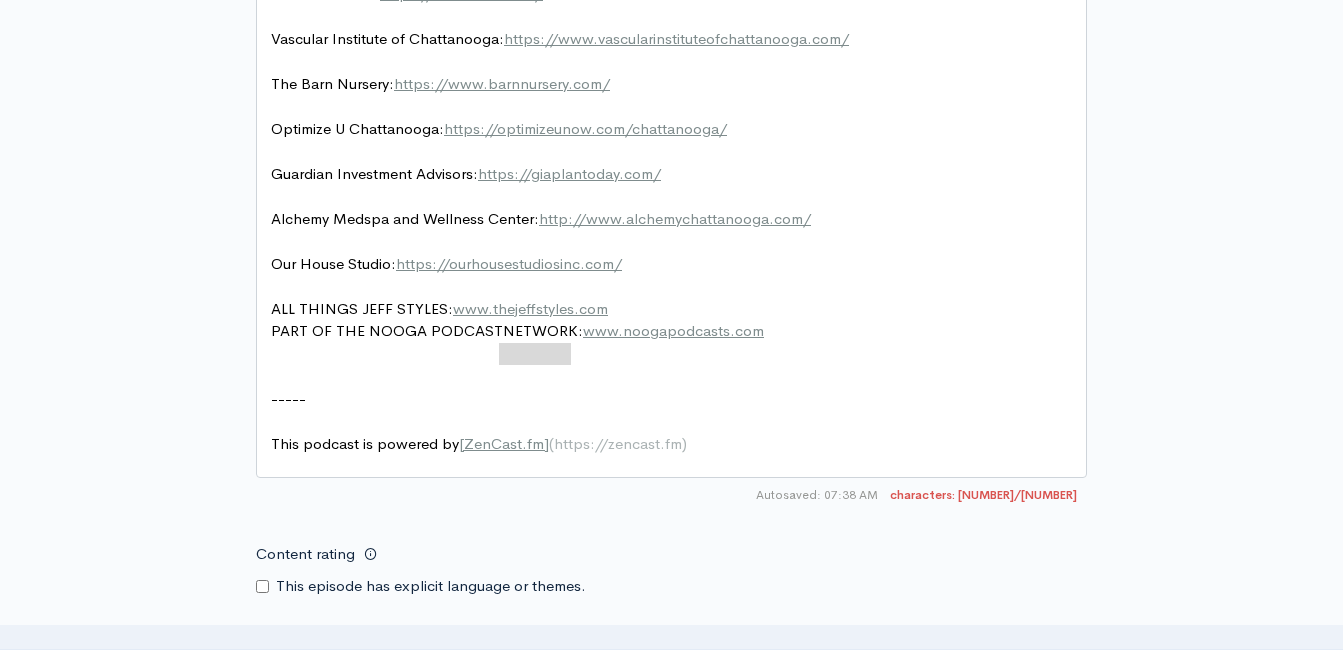 type on "PART OF THE NOOGA PODCAST NETWORK: www.noogapodcasts.com" 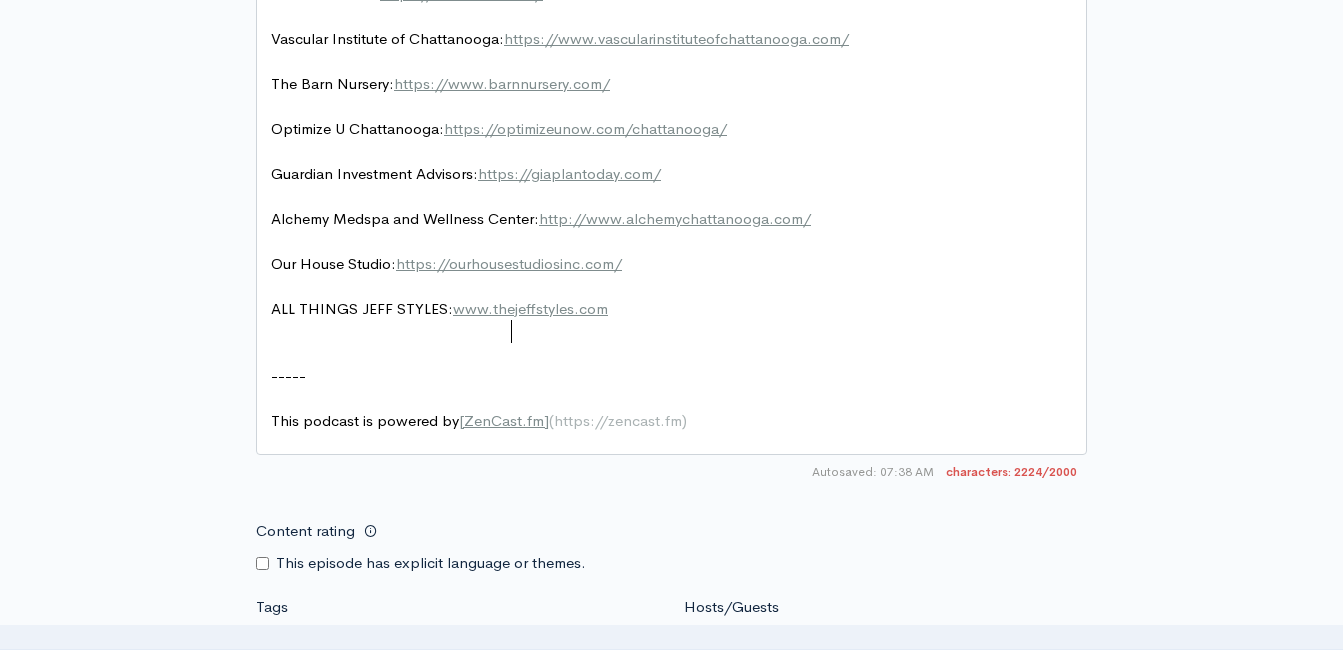 click on "www.thejeffstyles.com" at bounding box center (530, 308) 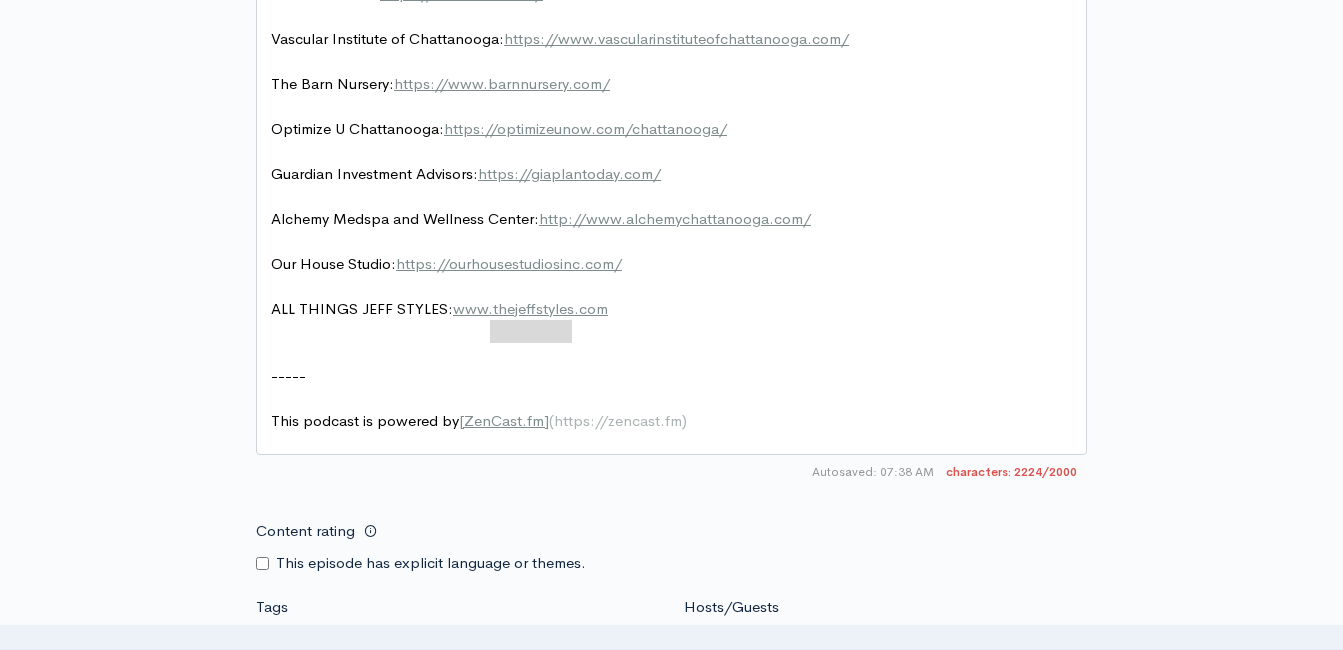 type on "ALL THINGS [NAME]: www.thejeffstyles.com" 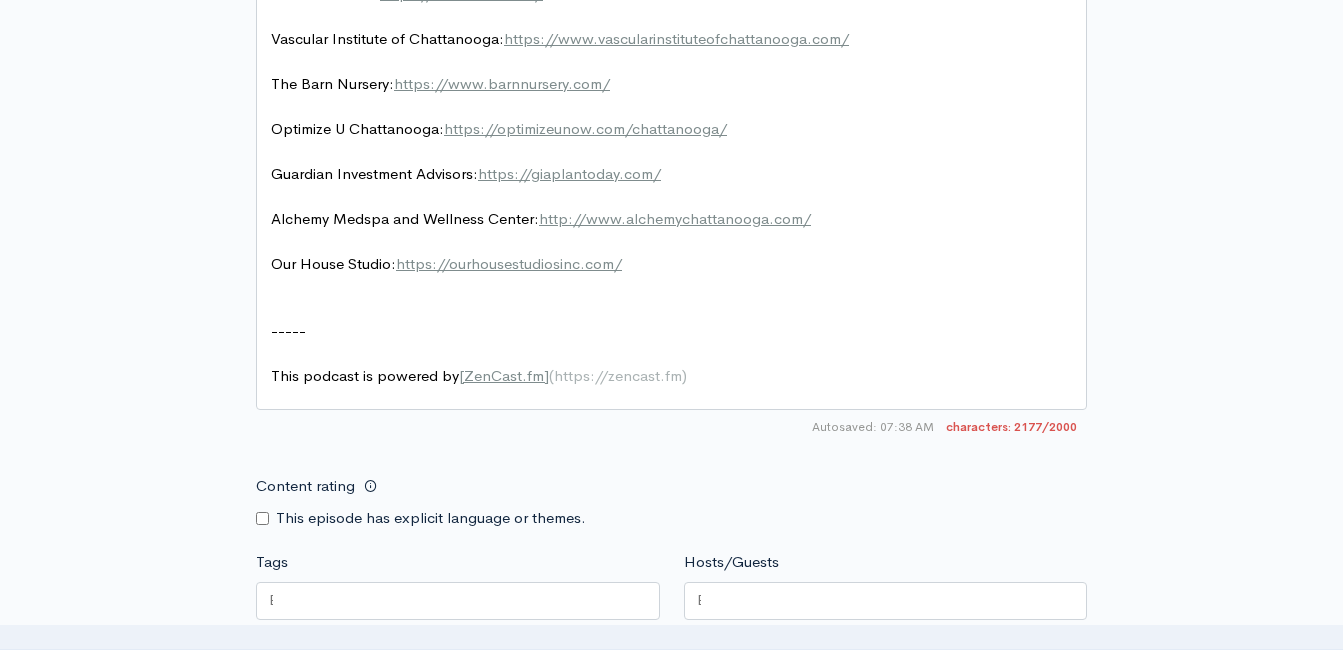 click on "-----" at bounding box center (679, 331) 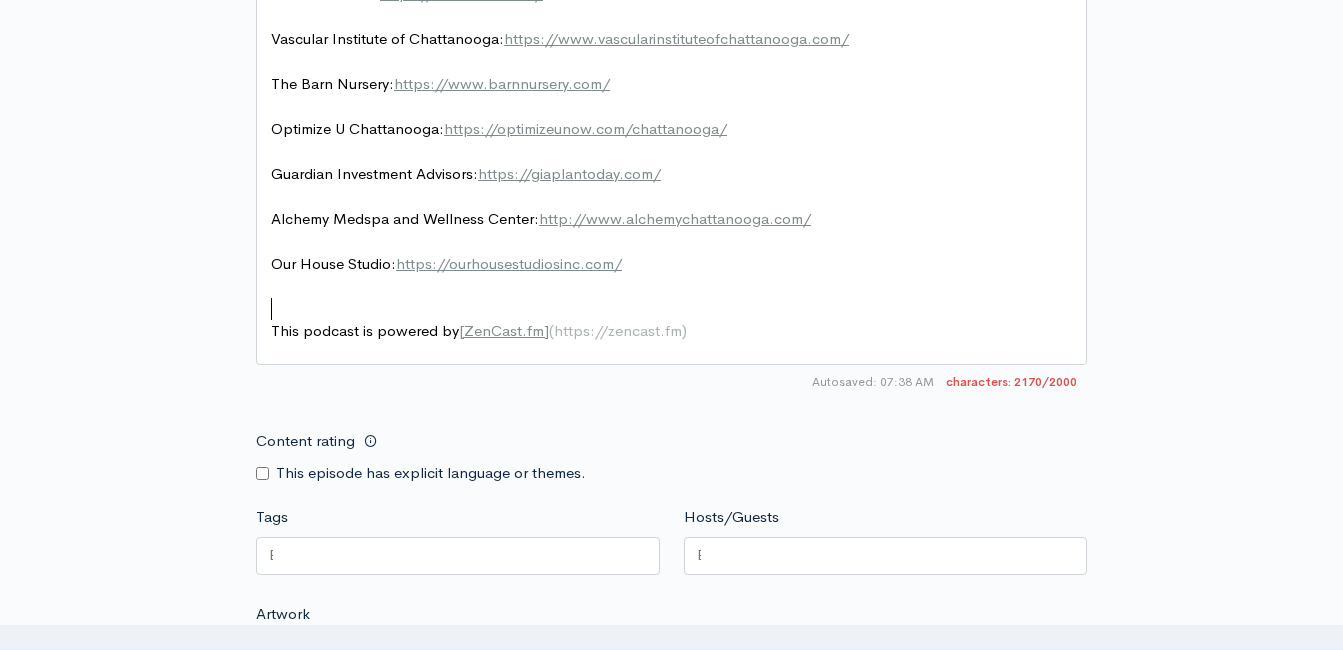 scroll, scrollTop: 1795, scrollLeft: 0, axis: vertical 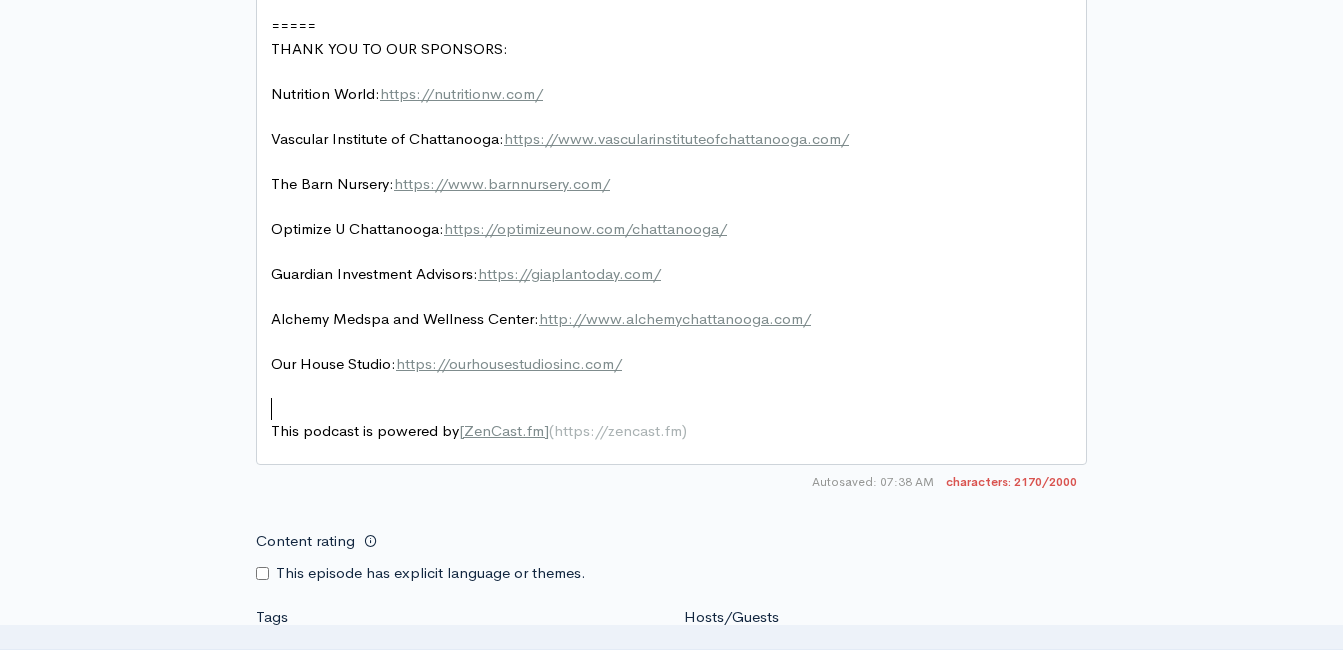 click on "​" at bounding box center [679, 341] 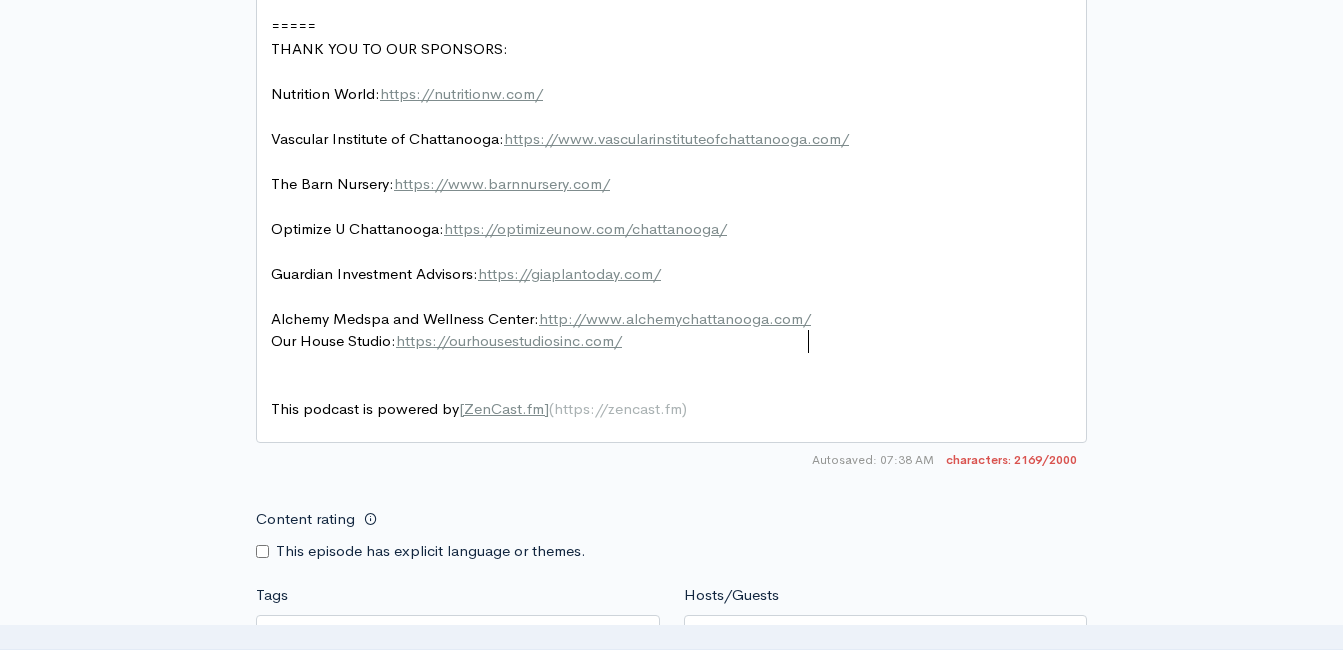 click on "​" at bounding box center [679, 296] 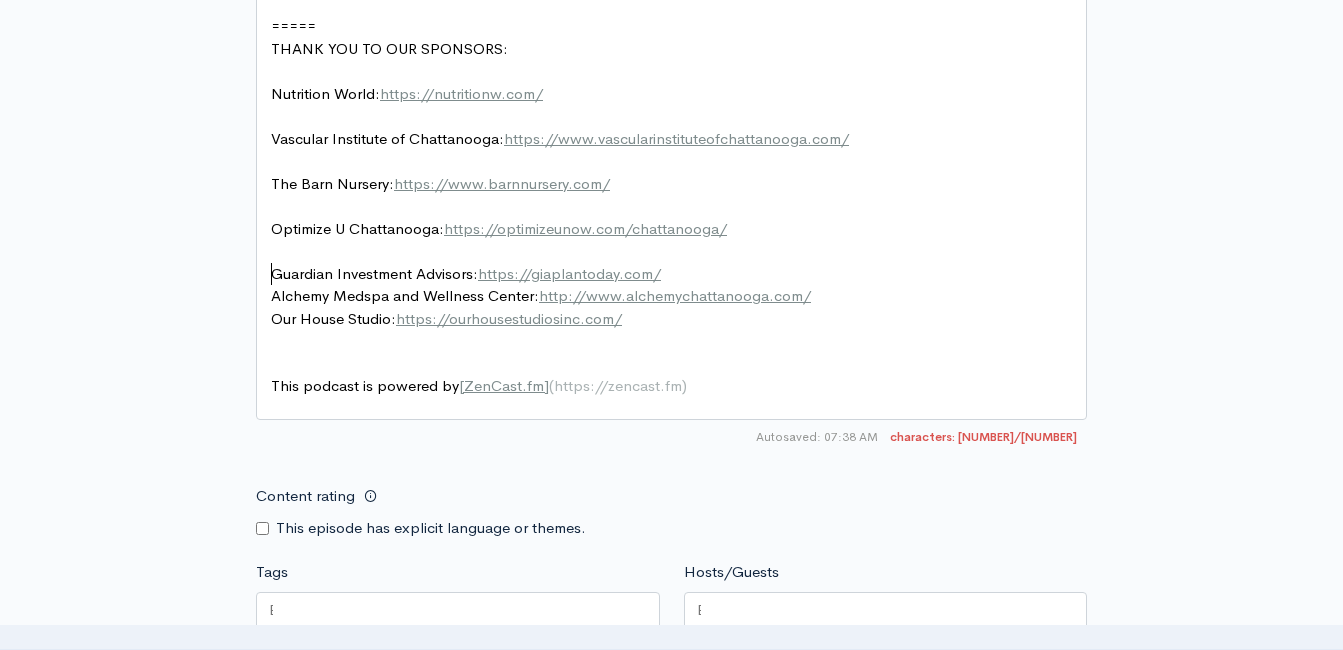 click on "​" at bounding box center [679, 251] 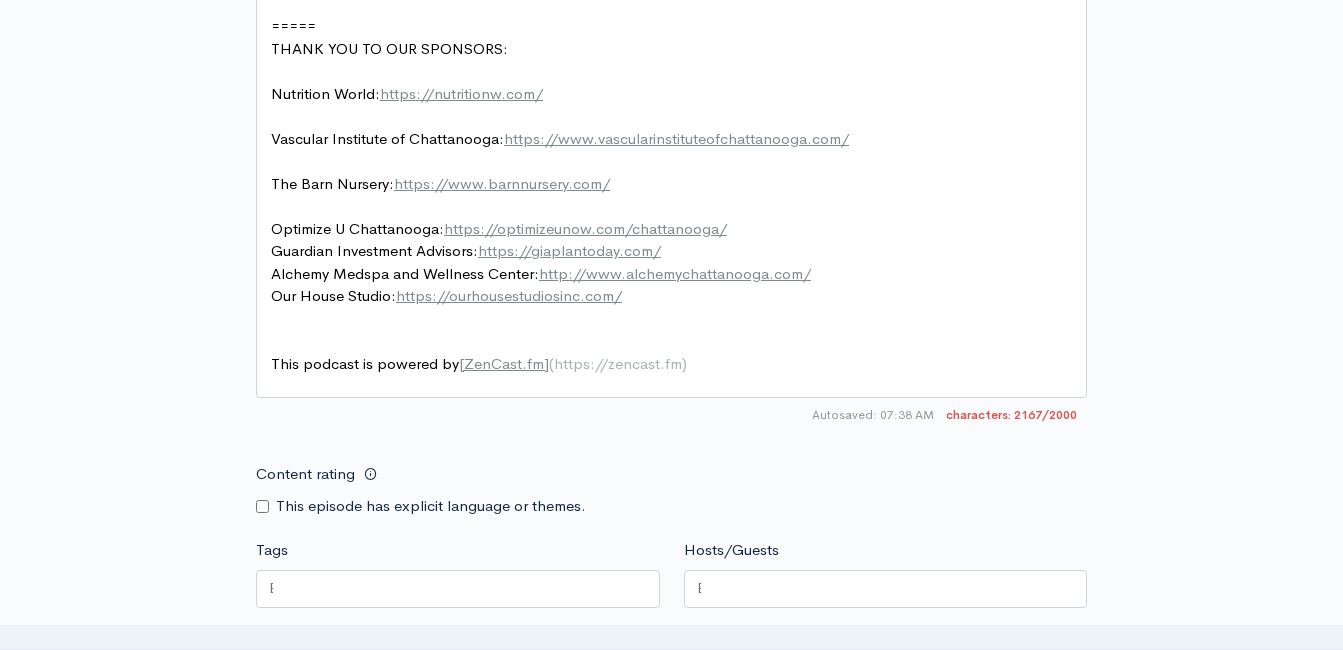 click on "​" at bounding box center [679, 206] 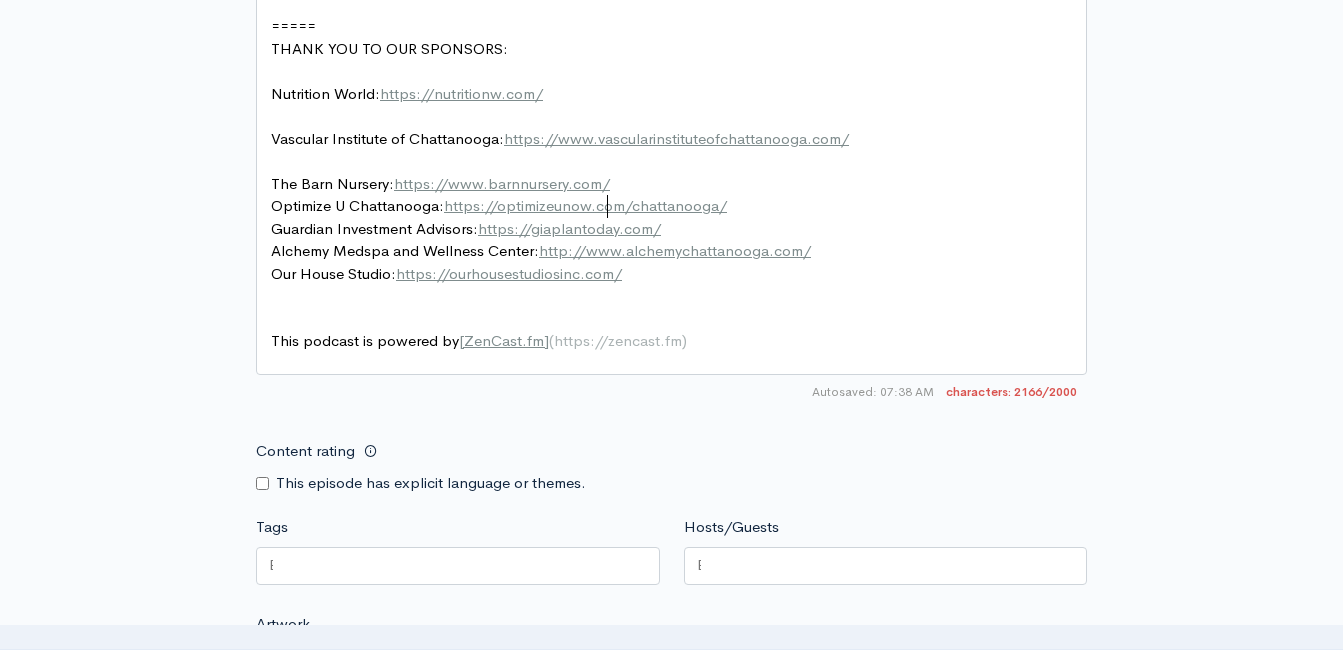 click on "​" at bounding box center [679, 161] 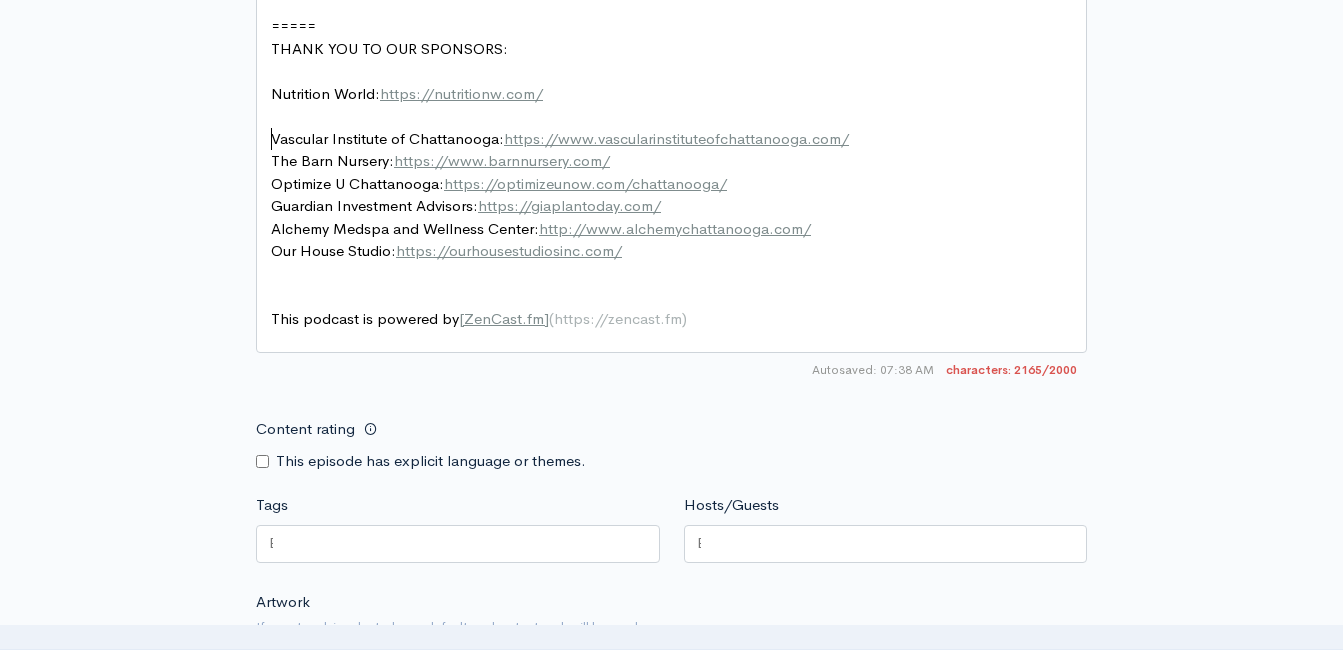 click on "​" at bounding box center (679, 116) 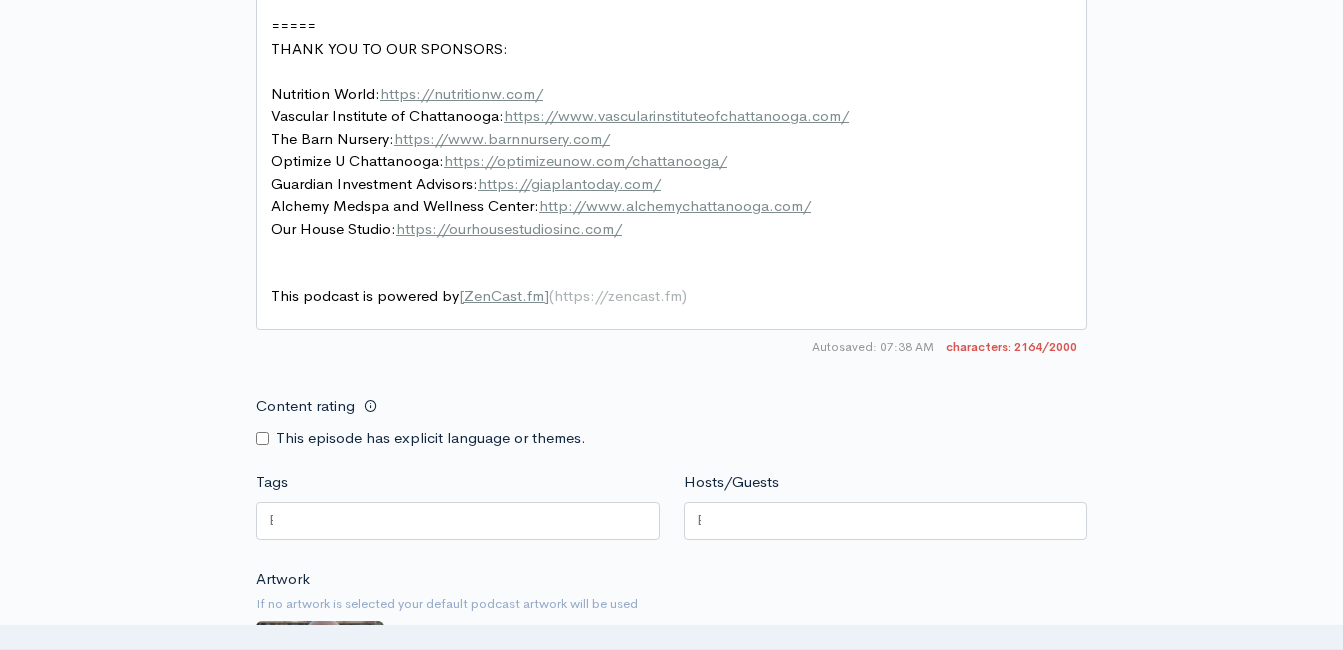 click on "​" at bounding box center [679, 71] 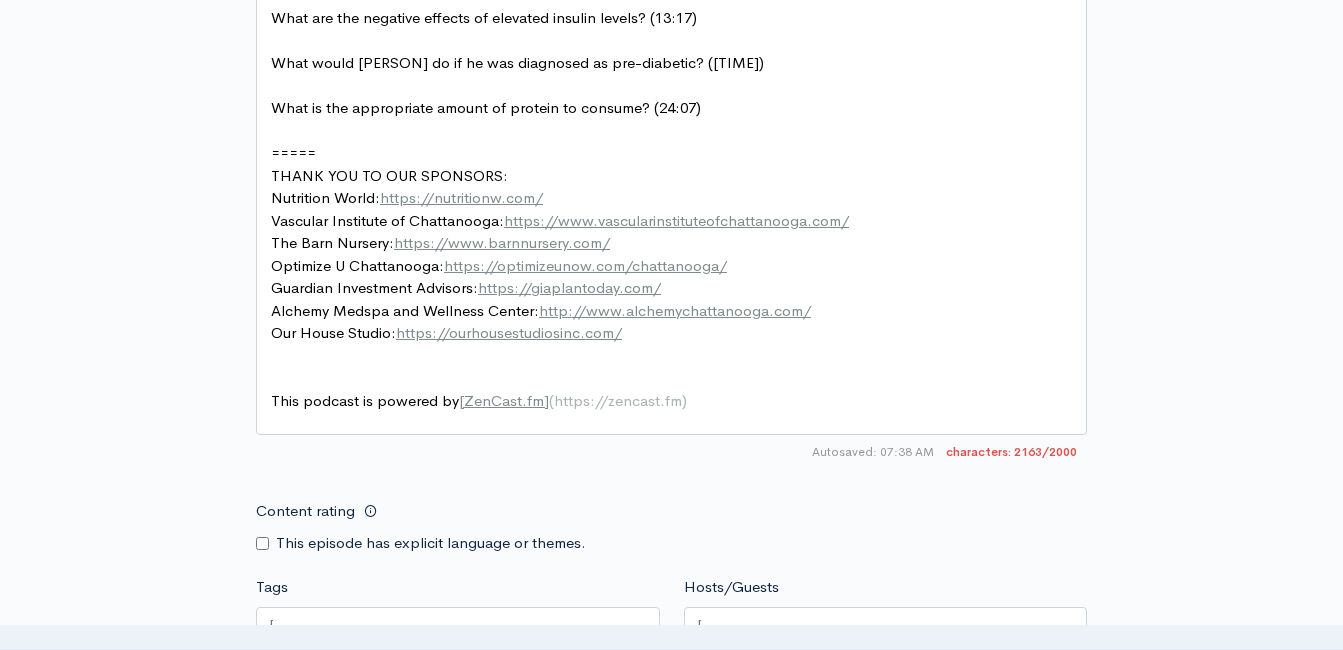scroll, scrollTop: 1495, scrollLeft: 0, axis: vertical 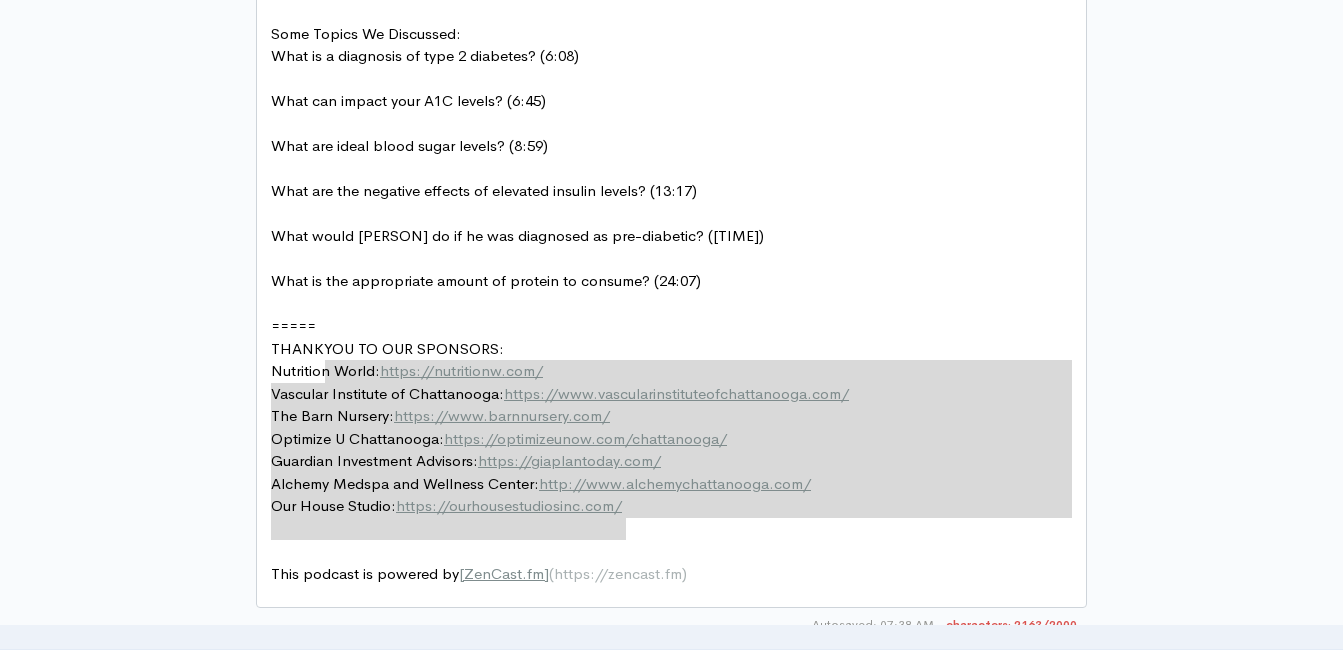 type on "=====
THANK YOU TO OUR SPONSORS:
Nutrition World: https://nutritionw.com/
Vascular Institute of Chattanooga: https://www.vascularinstituteofchattanooga.com/
The Barn Nursery: https://www.barnnursery.com/
Optimize U Chattanooga: https://optimizeunow.com/chattanooga/
Guardian Investment Advisors: https://giaplantoday.com/
Alchemy Medspa and Wellness Center: http://www.alchemychattanooga.com/
Our House Studio: https://ourhousestudiosinc.com/" 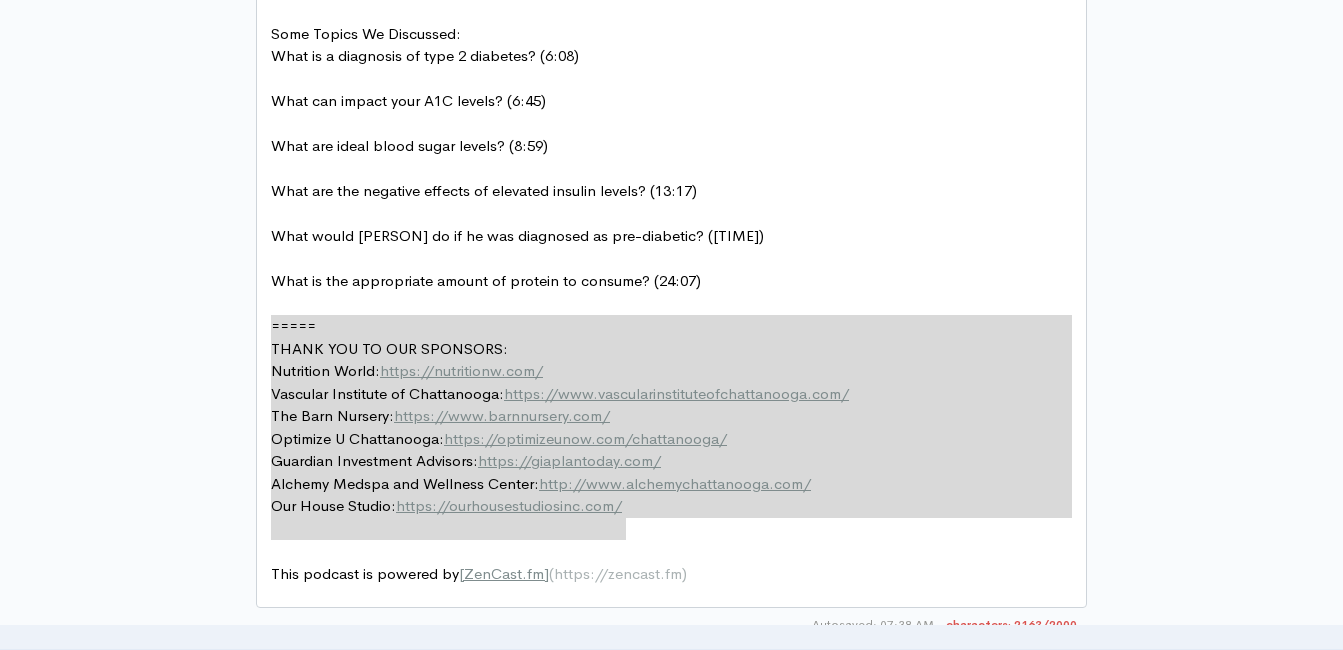 drag, startPoint x: 653, startPoint y: 524, endPoint x: 285, endPoint y: 343, distance: 410.10364 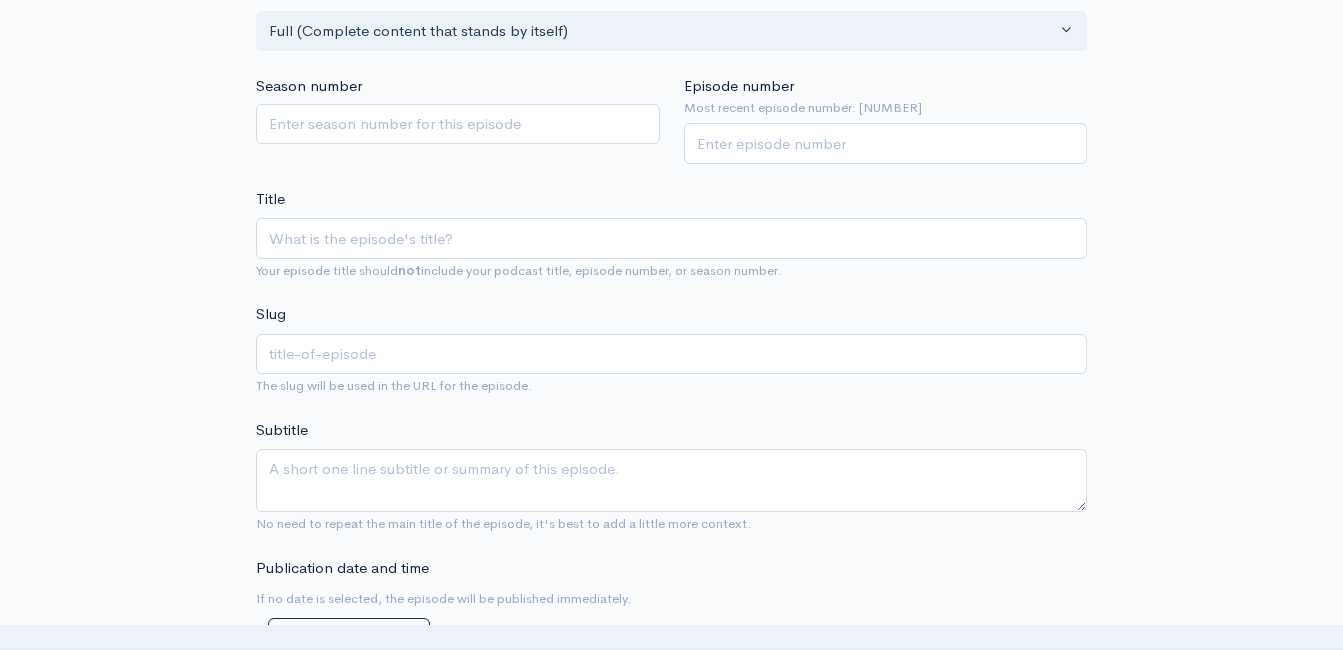 scroll, scrollTop: 295, scrollLeft: 0, axis: vertical 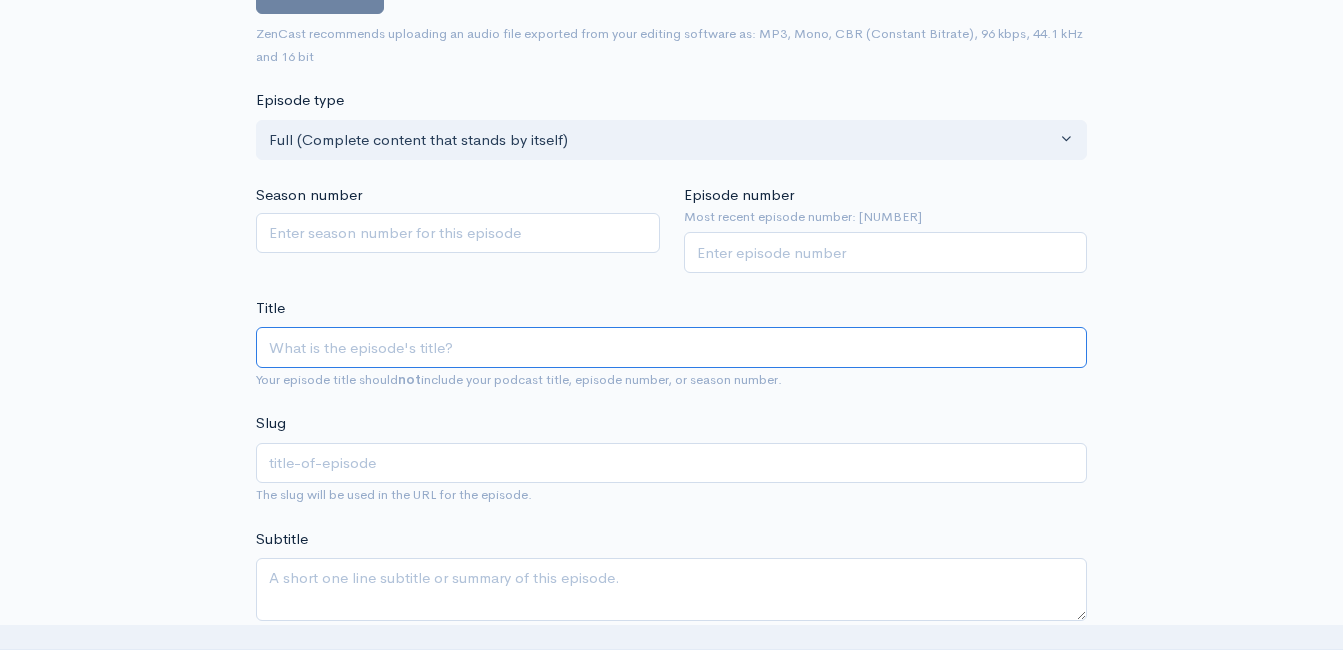 paste on "Diabetes and Blood Sugar Regulation Through Nutrition and Supplementation" 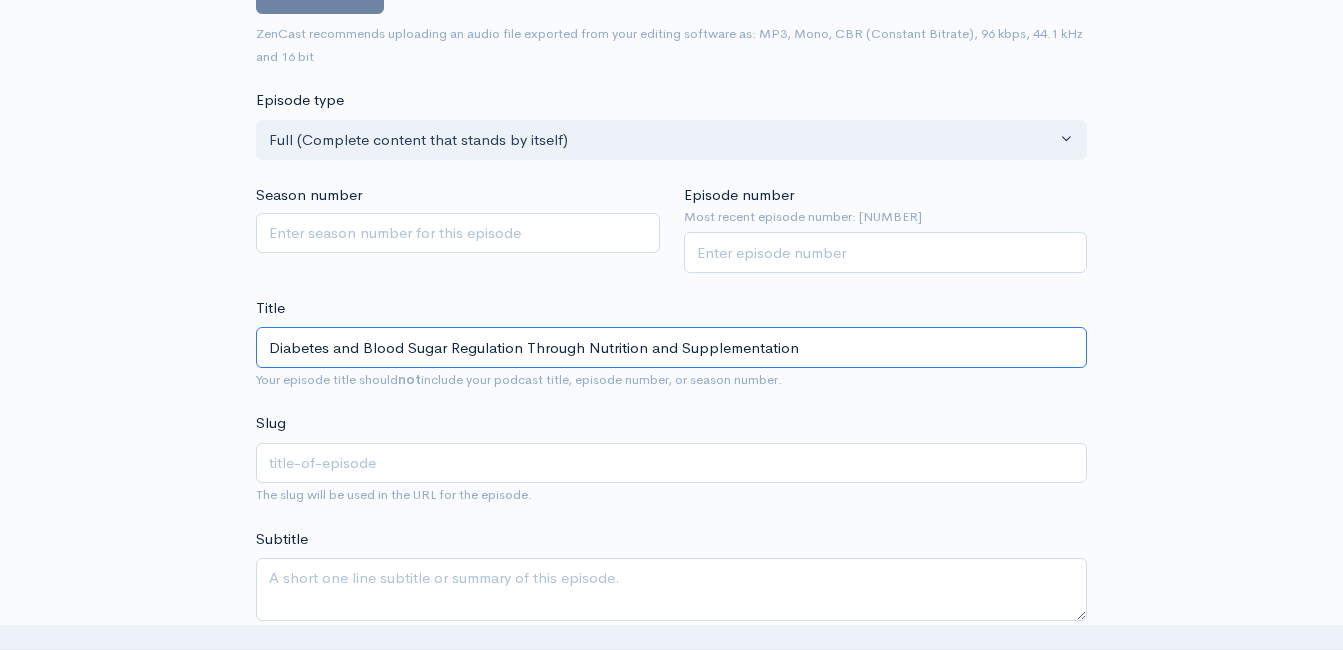 type on "Diabetes and Blood Sugar Regulation Through Nutrition and Supplementation" 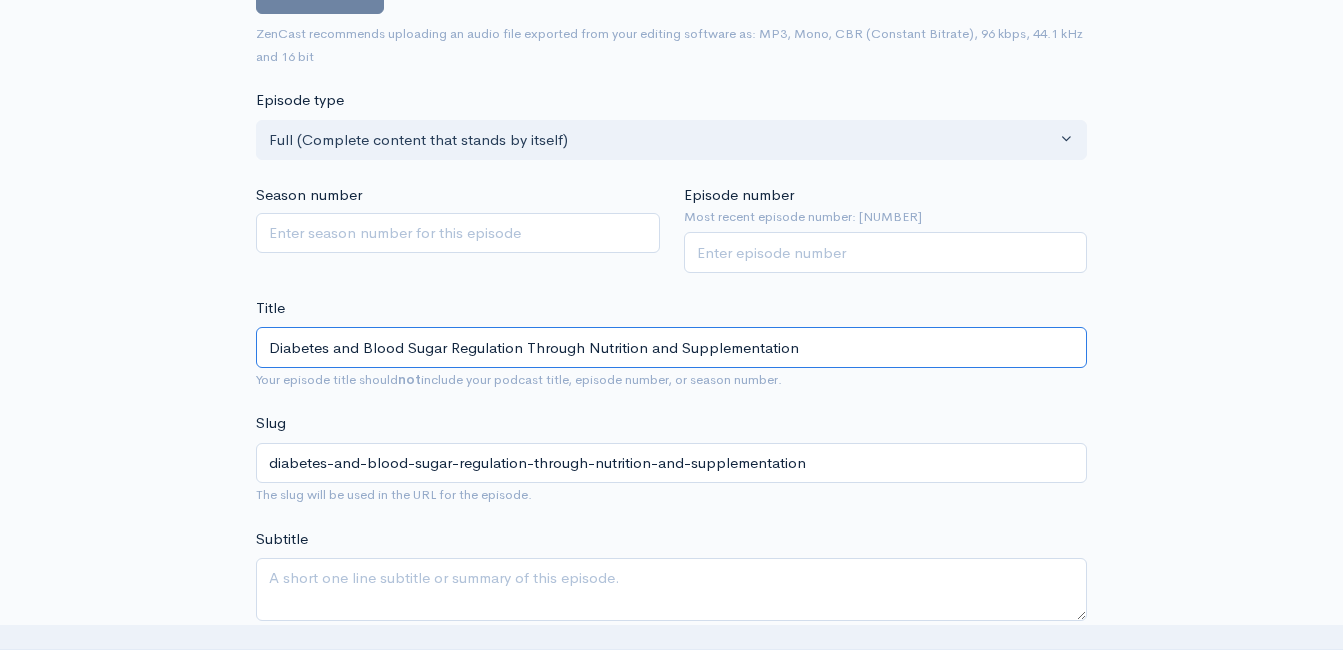 type on "Diabetes and Blood Sugar Regulation Through Nutrition and Supplementation f" 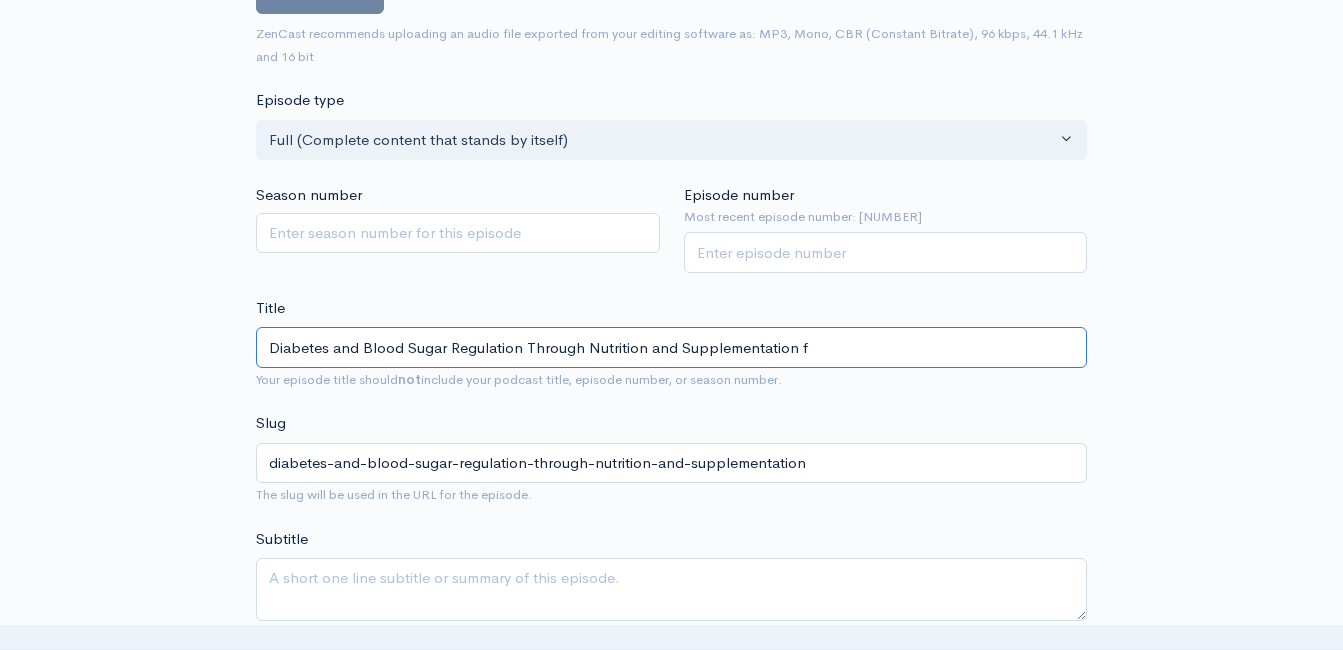 type on "diabetes-and-blood-sugar-regulation-through-nutrition-and-supplementation-f" 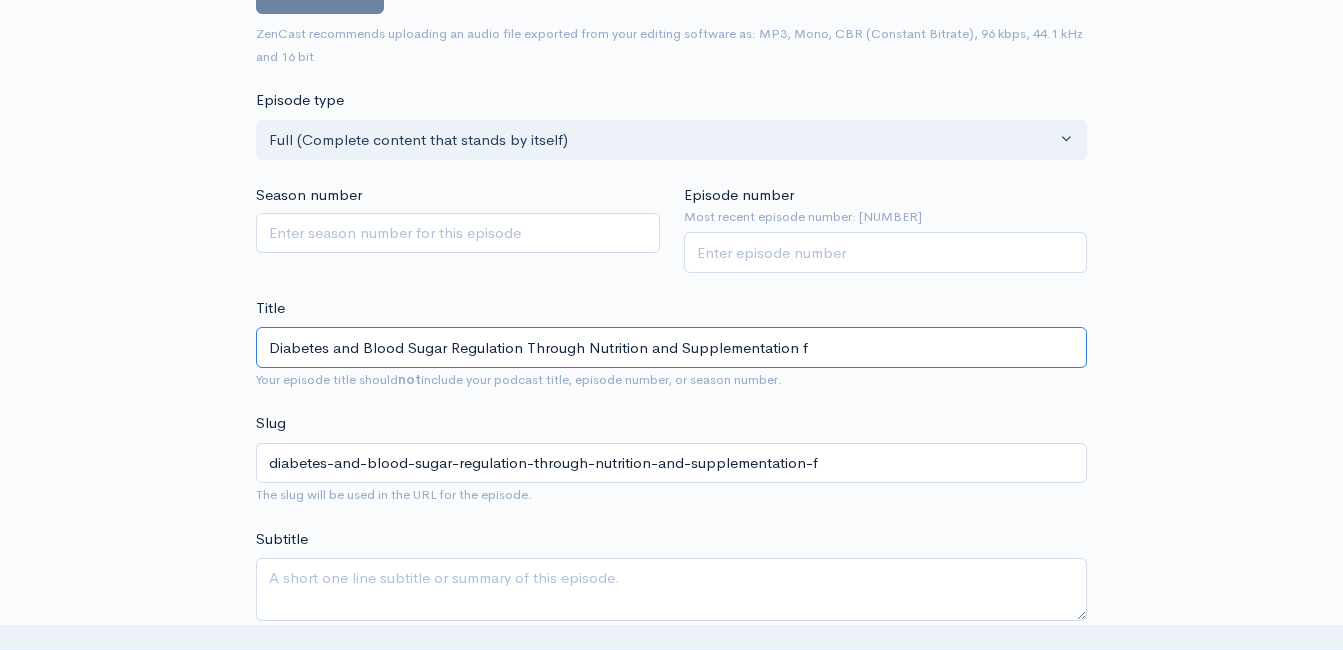 type on "Diabetes and Blood Sugar Regulation Through Nutrition and Supplementation fr" 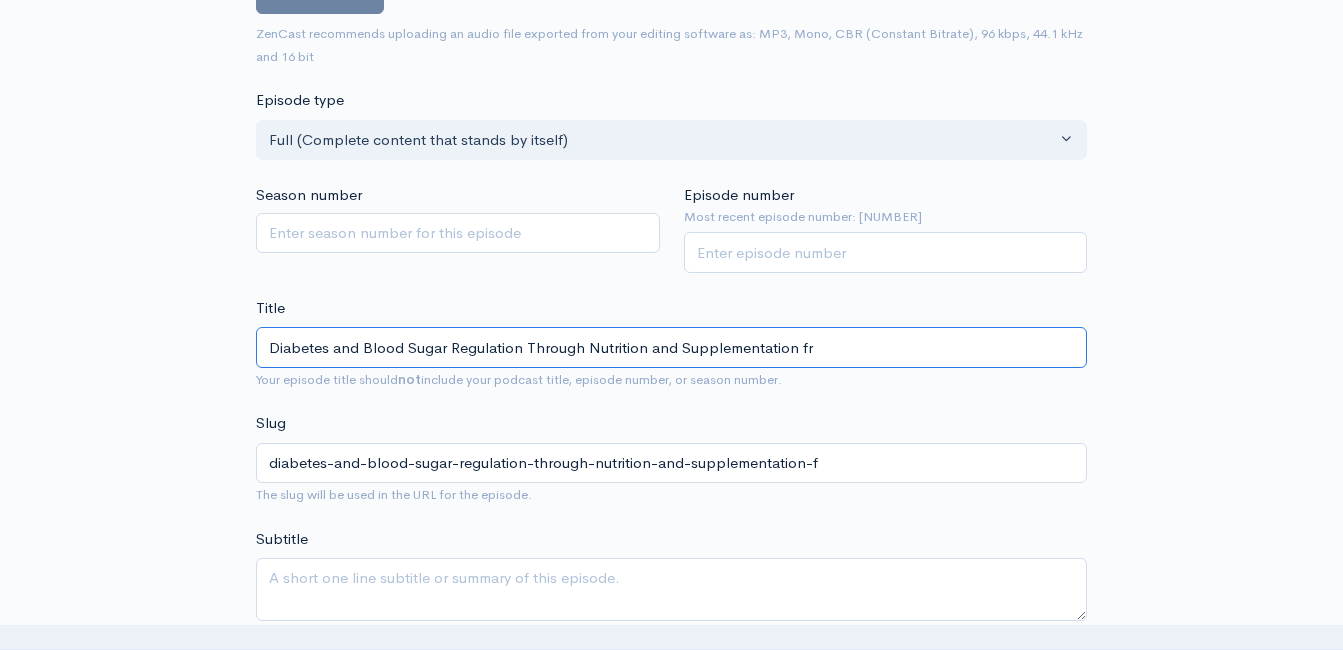 type on "diabetes-and-blood-sugar-regulation-through-nutrition-and-supplementation-fr" 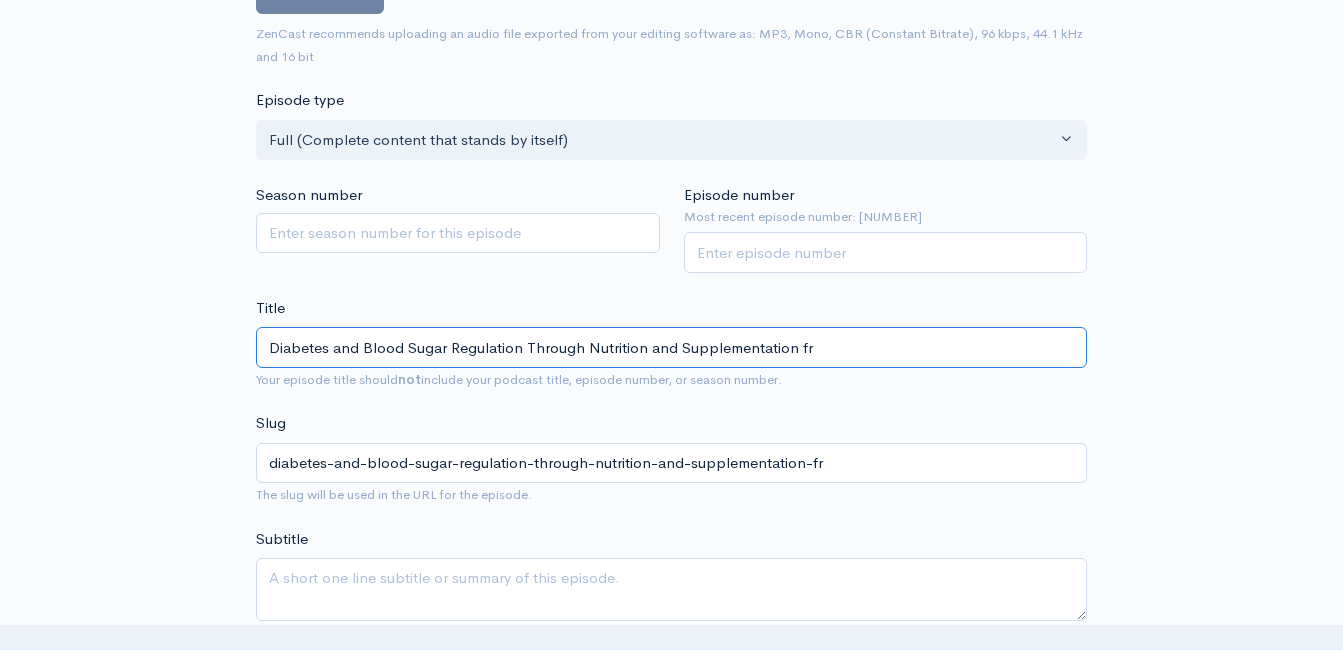type on "Diabetes and Blood Sugar Regulation Through Nutrition and Supplementation fro" 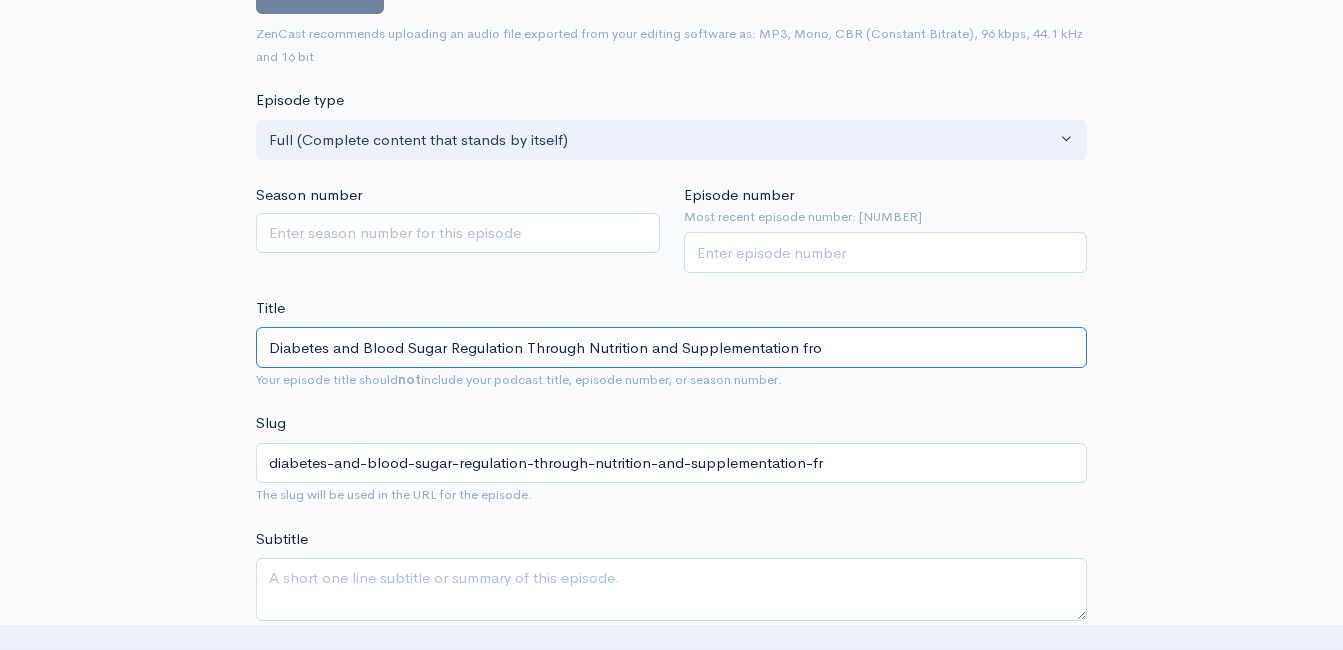 type on "diabetes-and-blood-sugar-regulation-through-nutrition-and-supplementation-fro" 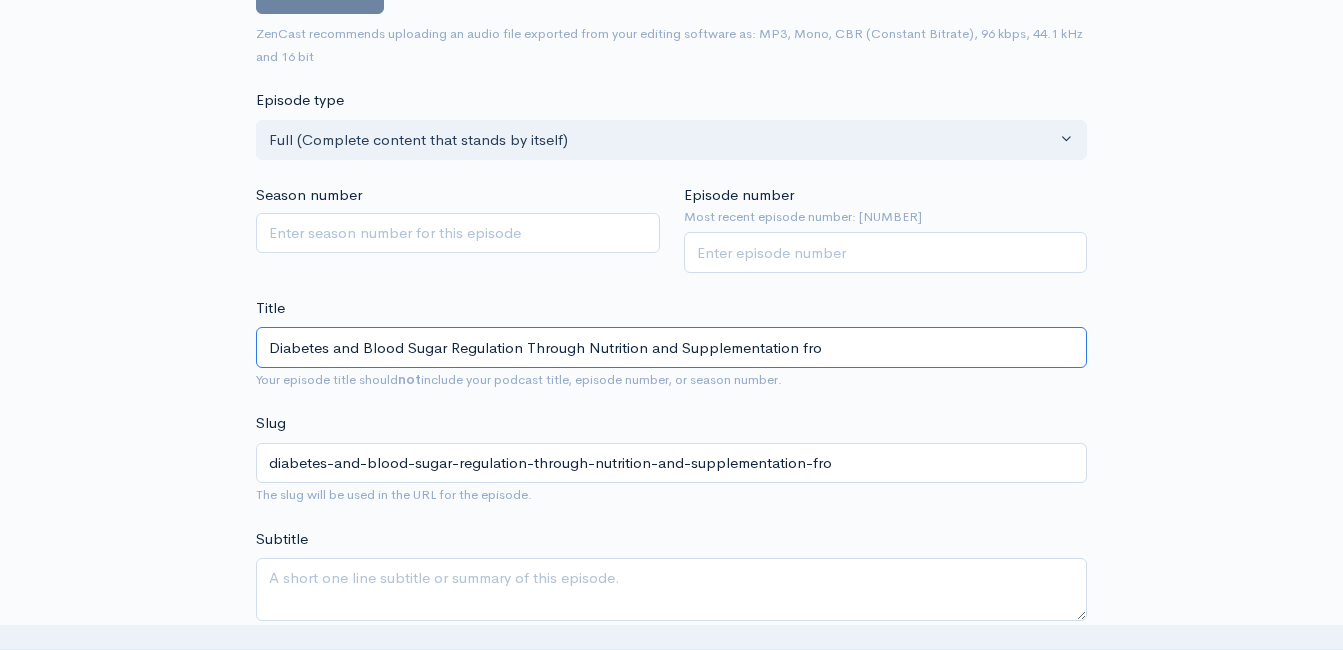 type on "Diabetes and Blood Sugar Regulation Through Nutrition and Supplementation fr" 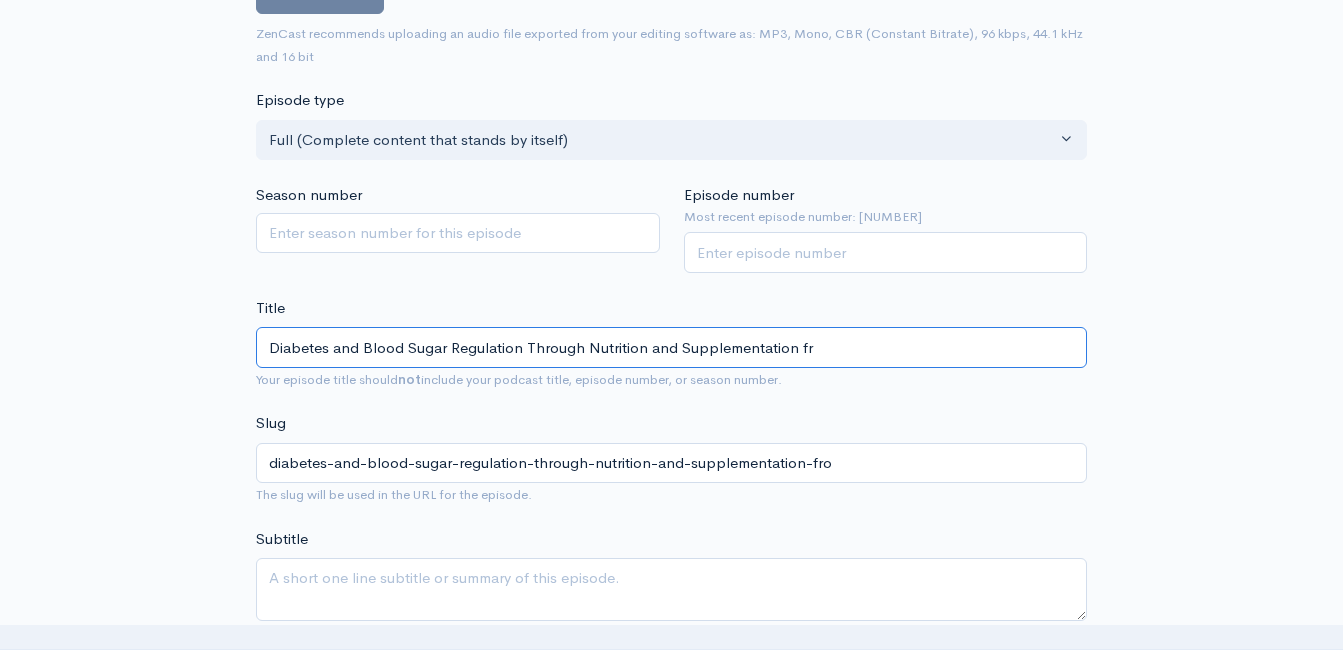 type on "diabetes-and-blood-sugar-regulation-through-nutrition-and-supplementation-fr" 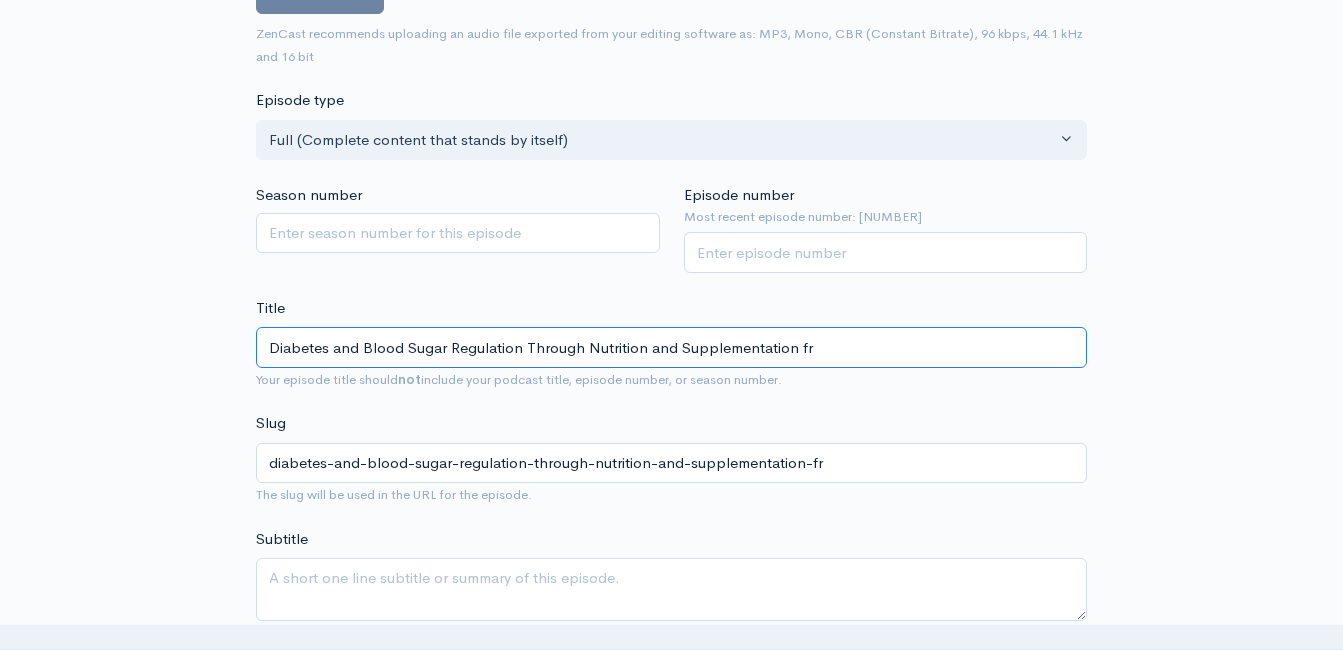 type on "Diabetes and Blood Sugar Regulation Through Nutrition and Supplementation fro" 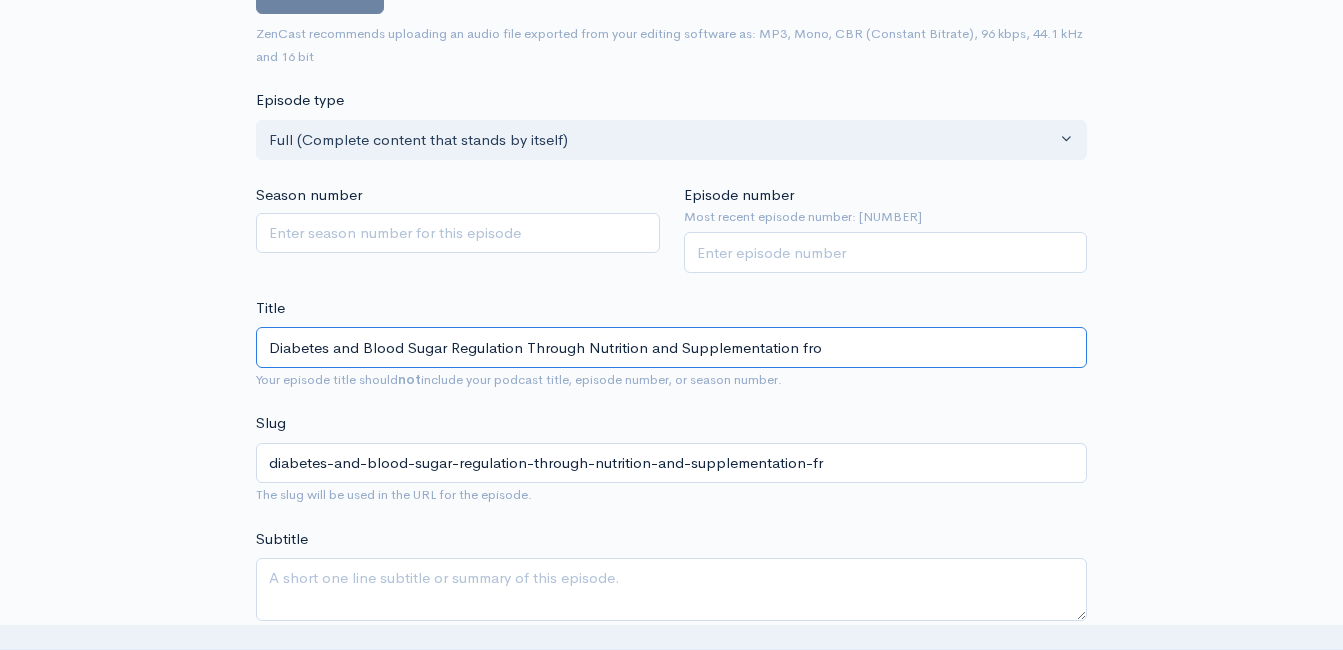 type on "diabetes-and-blood-sugar-regulation-through-nutrition-and-supplementation-fro" 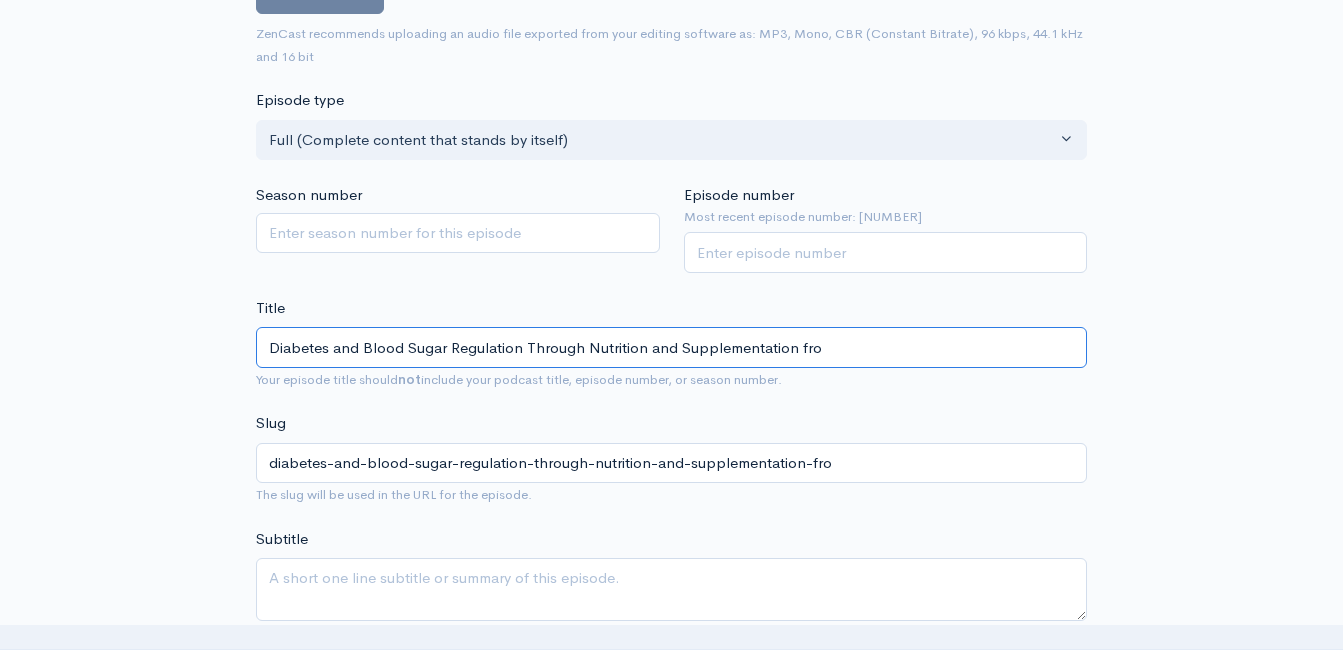 type on "Diabetes and Blood Sugar Regulation Through Nutrition and Supplementation from" 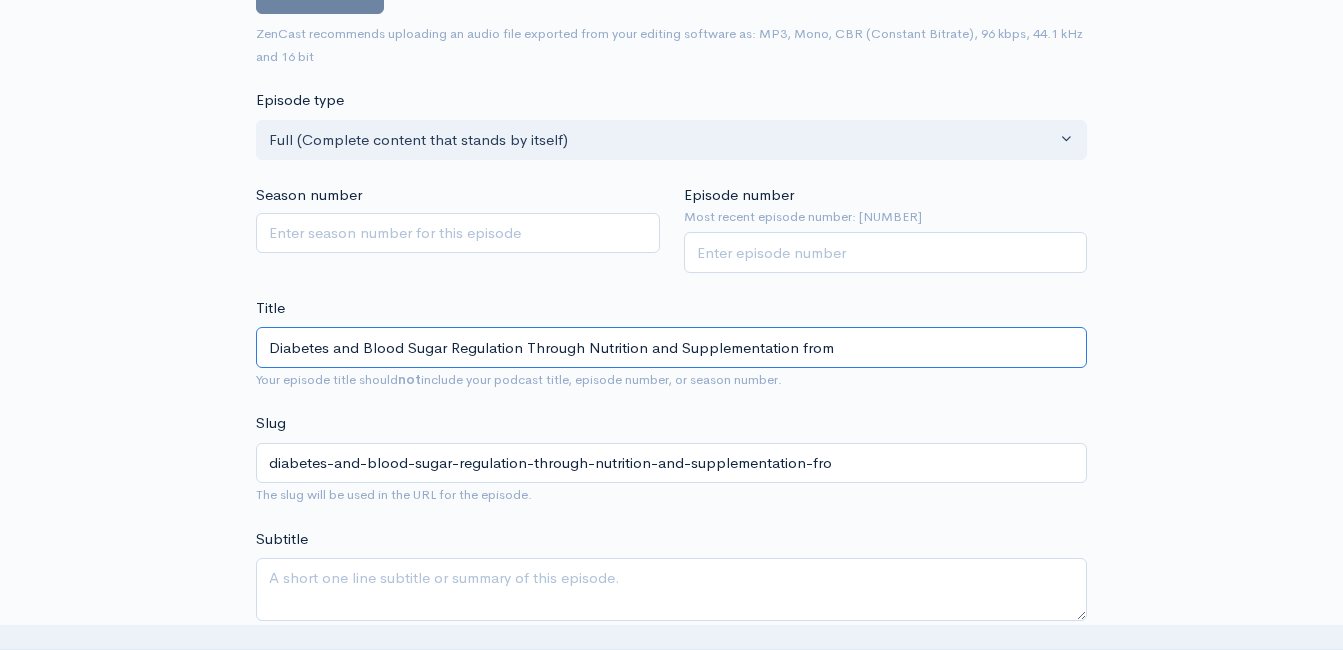 type on "diabetes-and-blood-sugar-regulation-through-nutrition-and-supplementation-from" 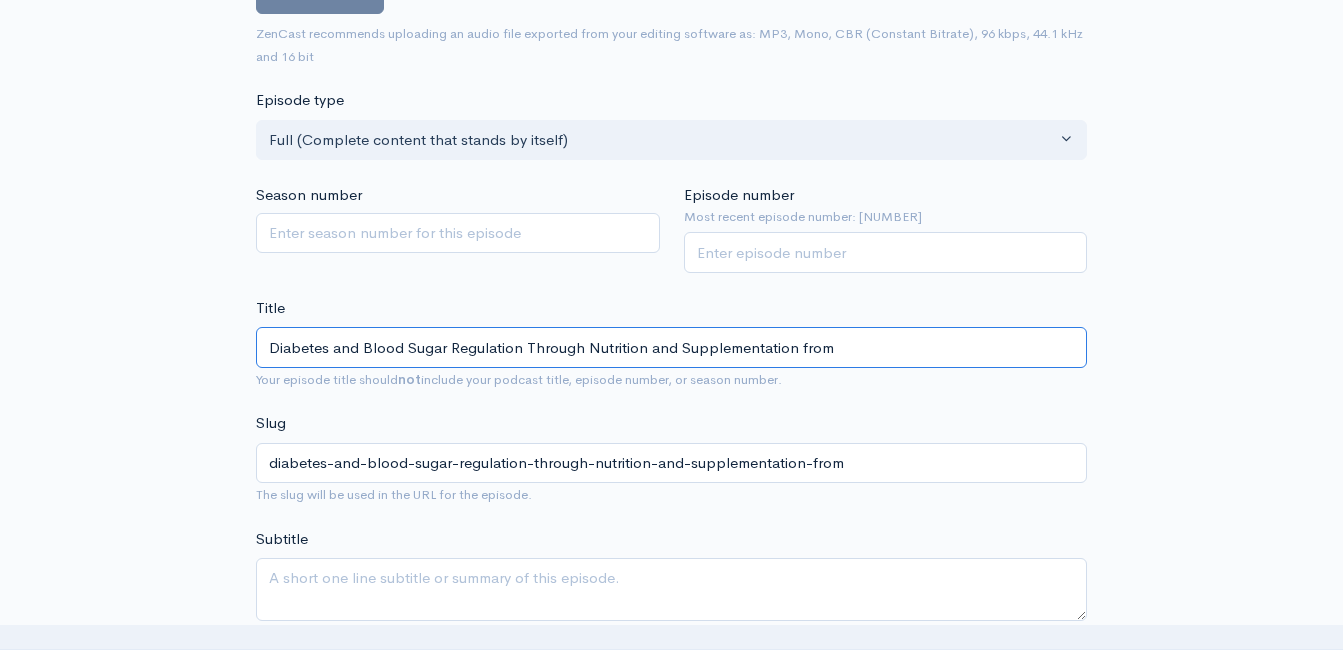 type on "Diabetes and Blood Sugar Regulation Through Nutrition and Supplementation from t" 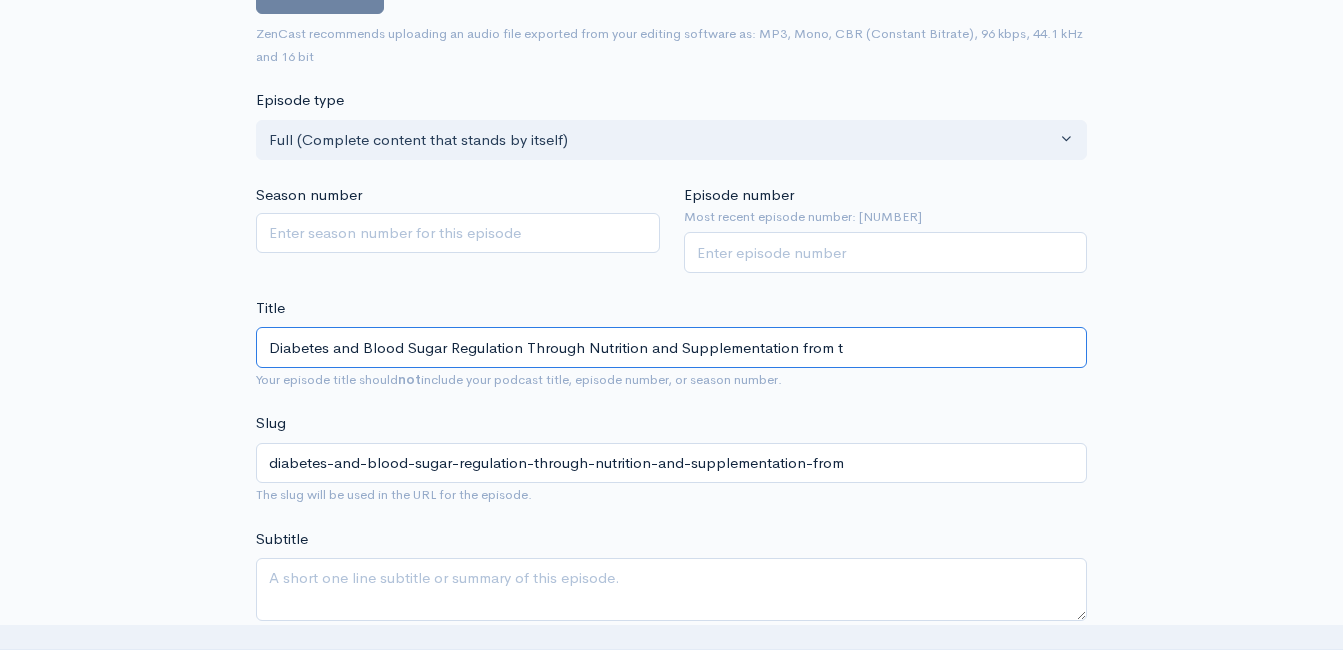 type on "diabetes-and-blood-sugar-regulation-through-nutrition-and-supplementation-from-t" 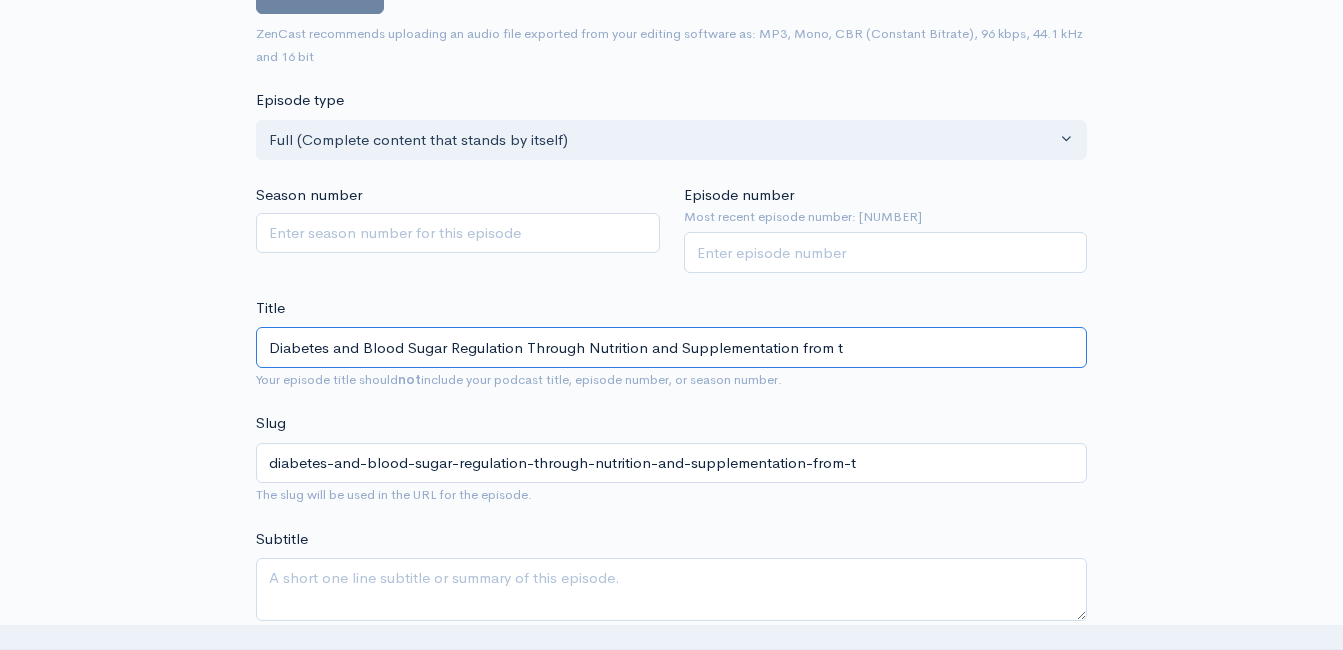 type on "Diabetes and Blood Sugar Regulation Through Nutrition and Supplementation from" 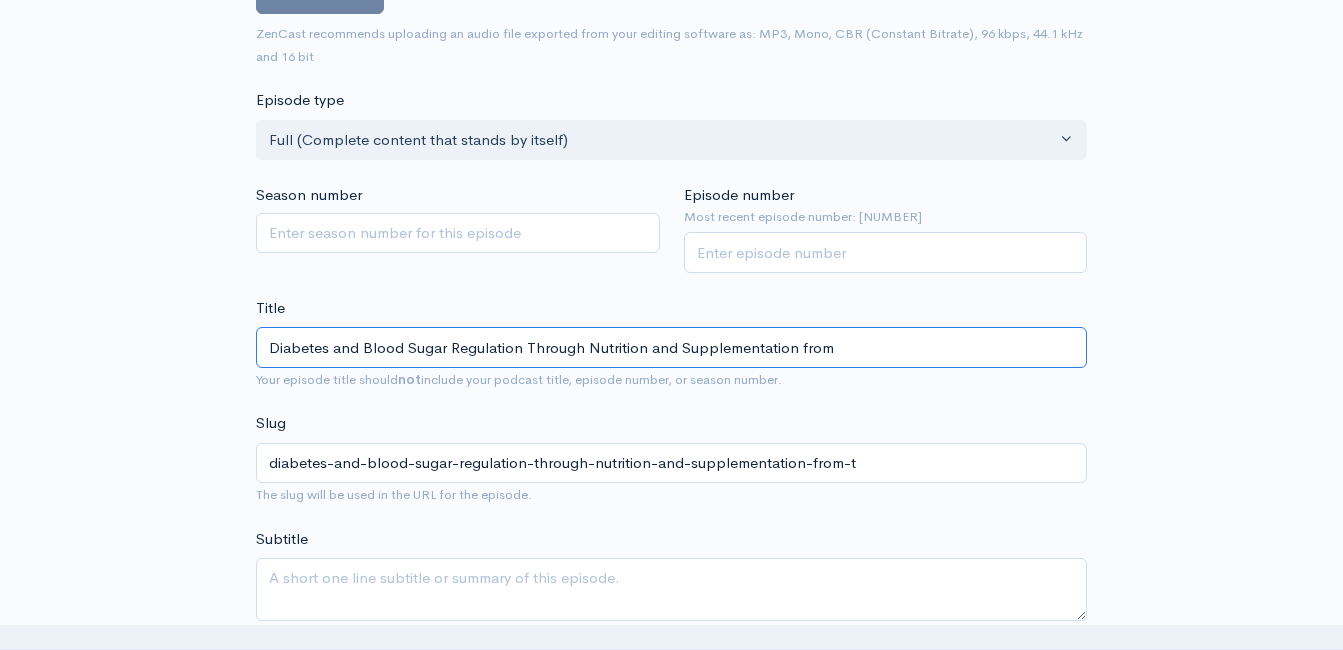 type on "diabetes-and-blood-sugar-regulation-through-nutrition-and-supplementation-from" 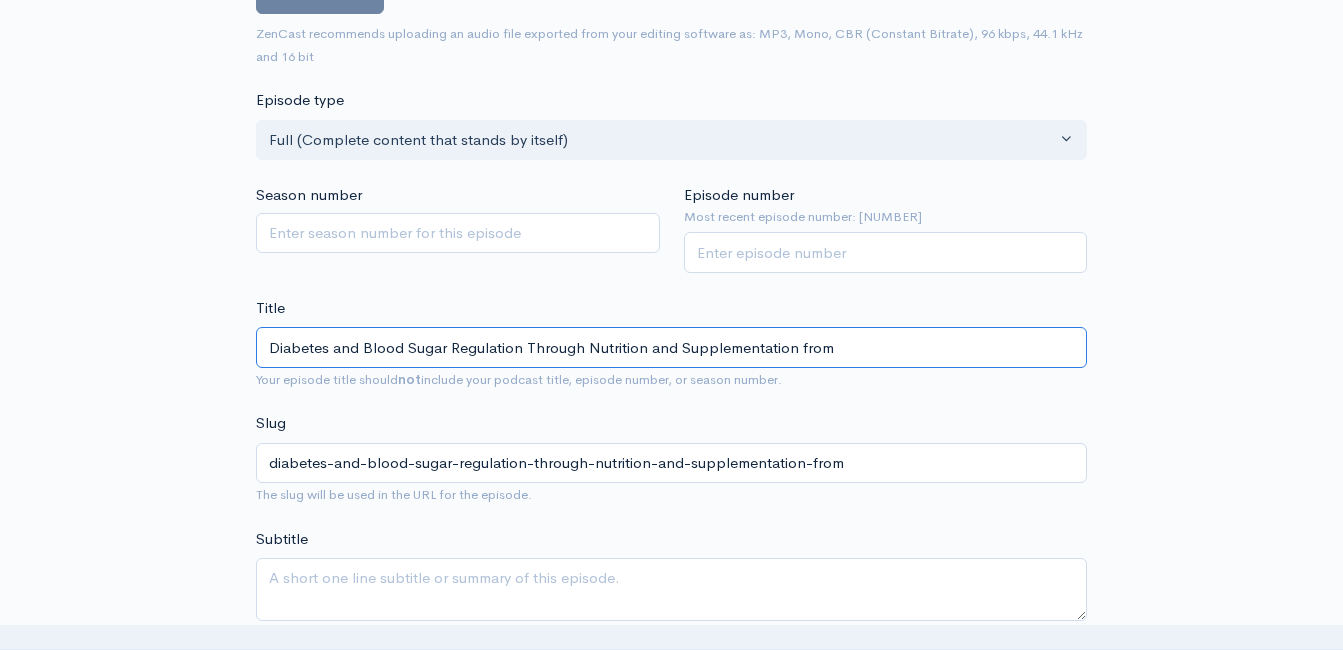 type on "Diabetes and Blood Sugar Regulation Through Nutrition and Supplementation from T" 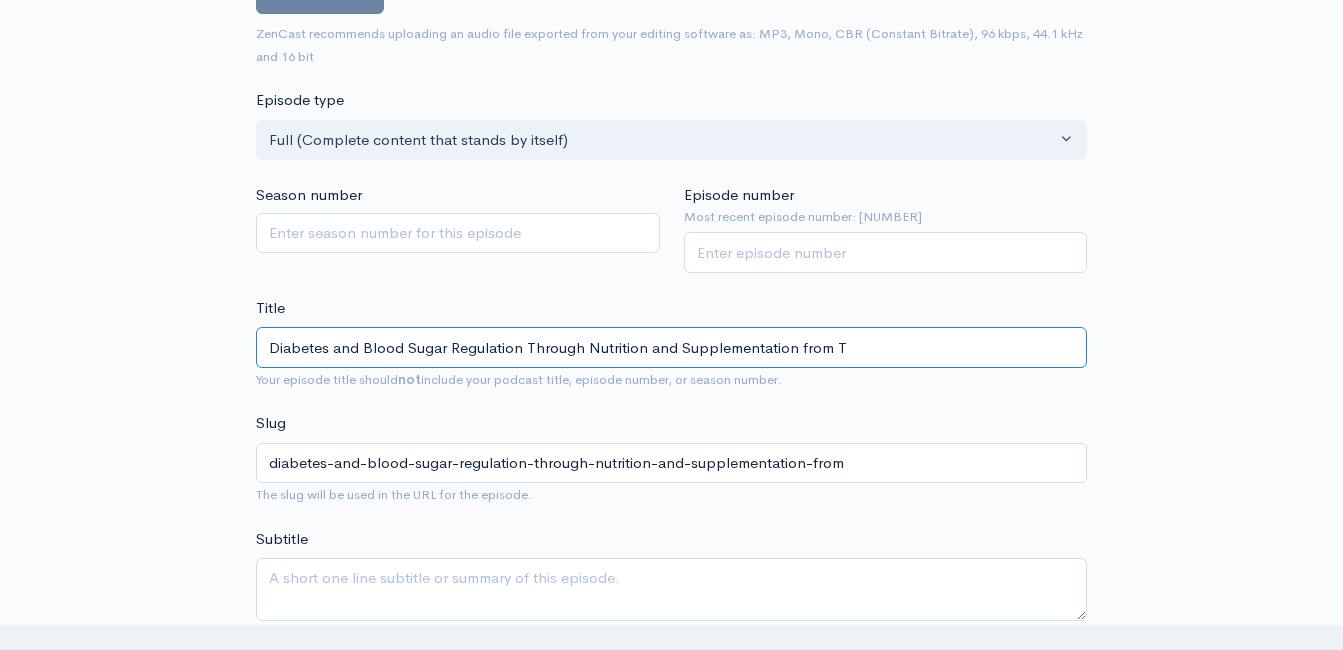 type on "diabetes-and-blood-sugar-regulation-through-nutrition-and-supplementation-from-t" 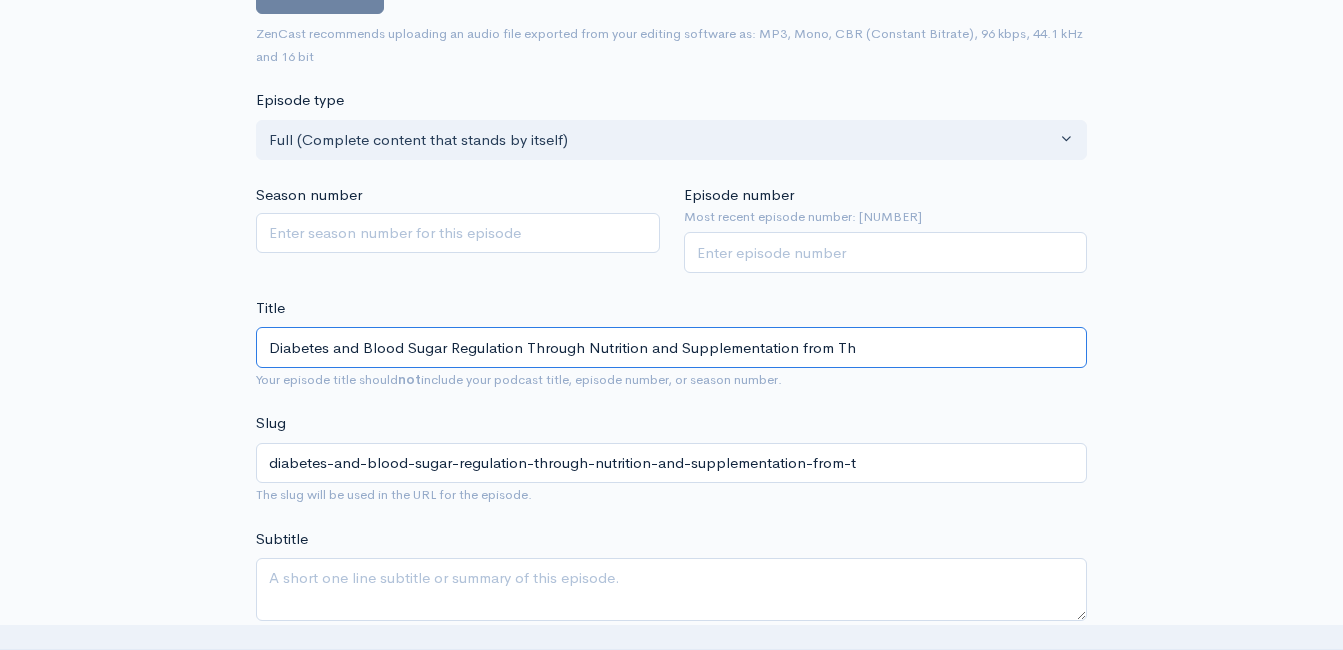 type on "Diabetes and Blood Sugar Regulation Through Nutrition and Supplementation from The" 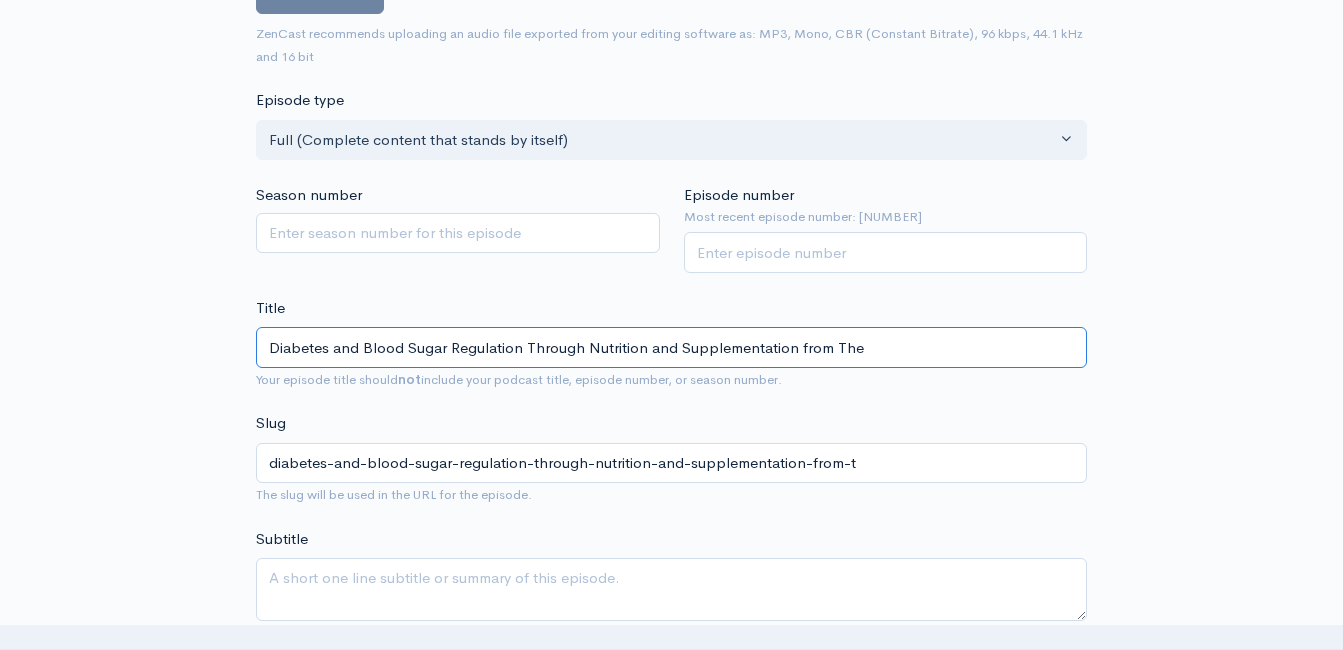 type on "diabetes-and-blood-sugar-regulation-through-nutrition-and-supplementation-from-the" 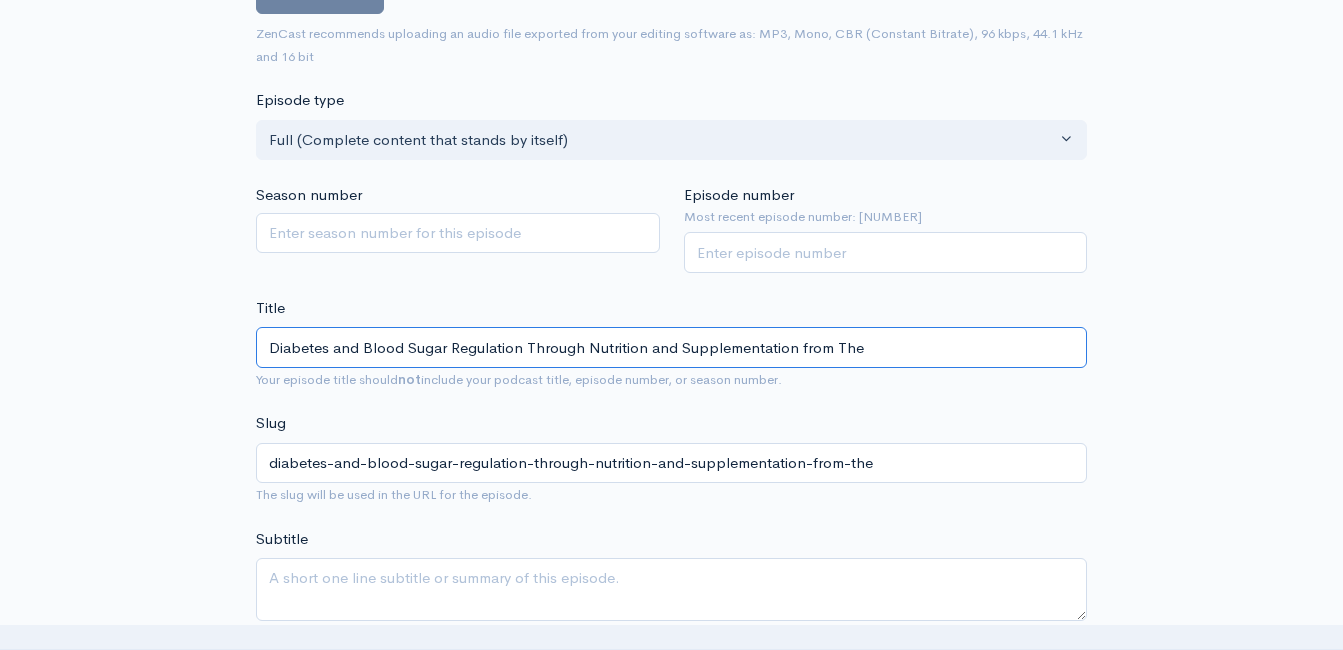 type on "Diabetes and Blood Sugar Regulation Through Nutrition and Supplementation from The H" 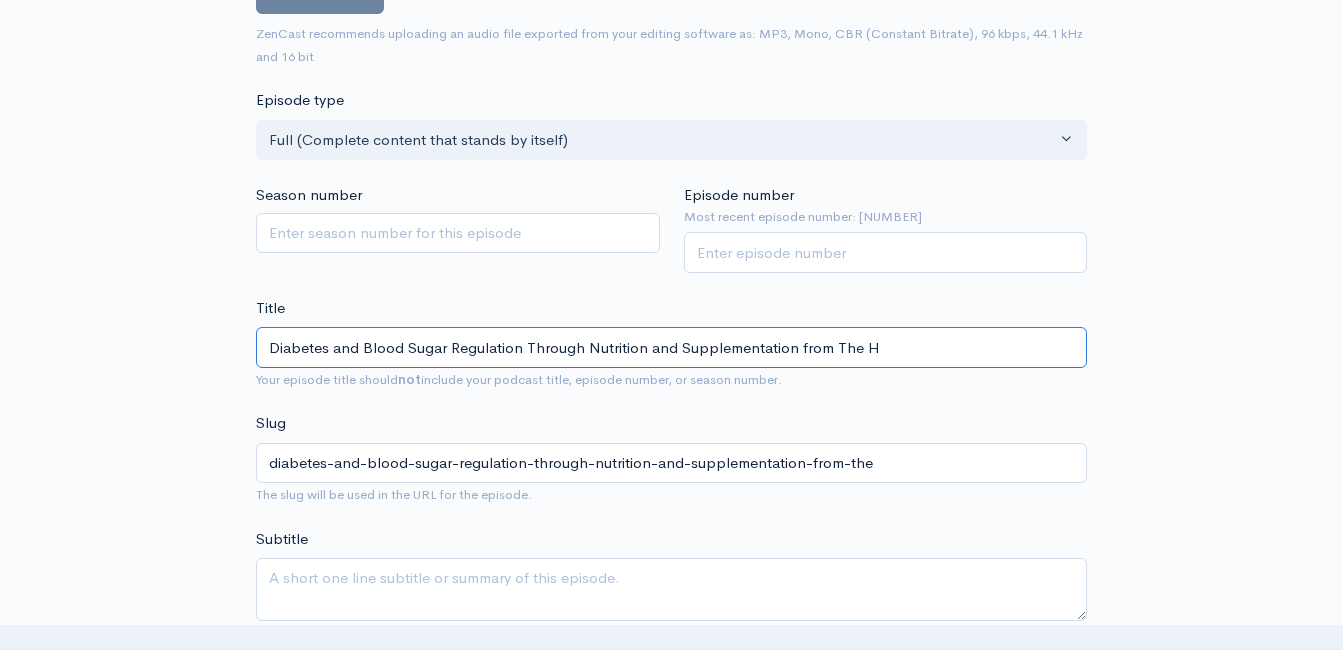 type on "diabetes-and-blood-sugar-regulation-through-nutrition-and-supplementation-from-the-h" 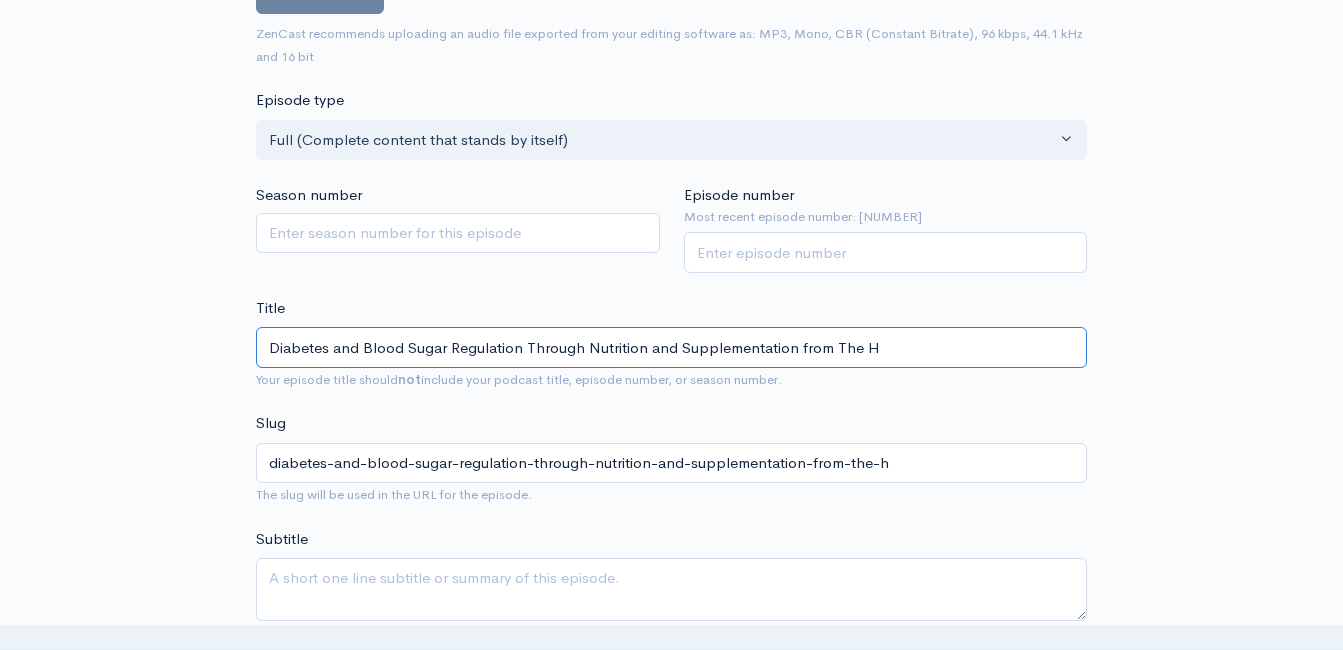 type on "Diabetes and Blood Sugar Regulation Through Nutrition and Supplementation from The Ho" 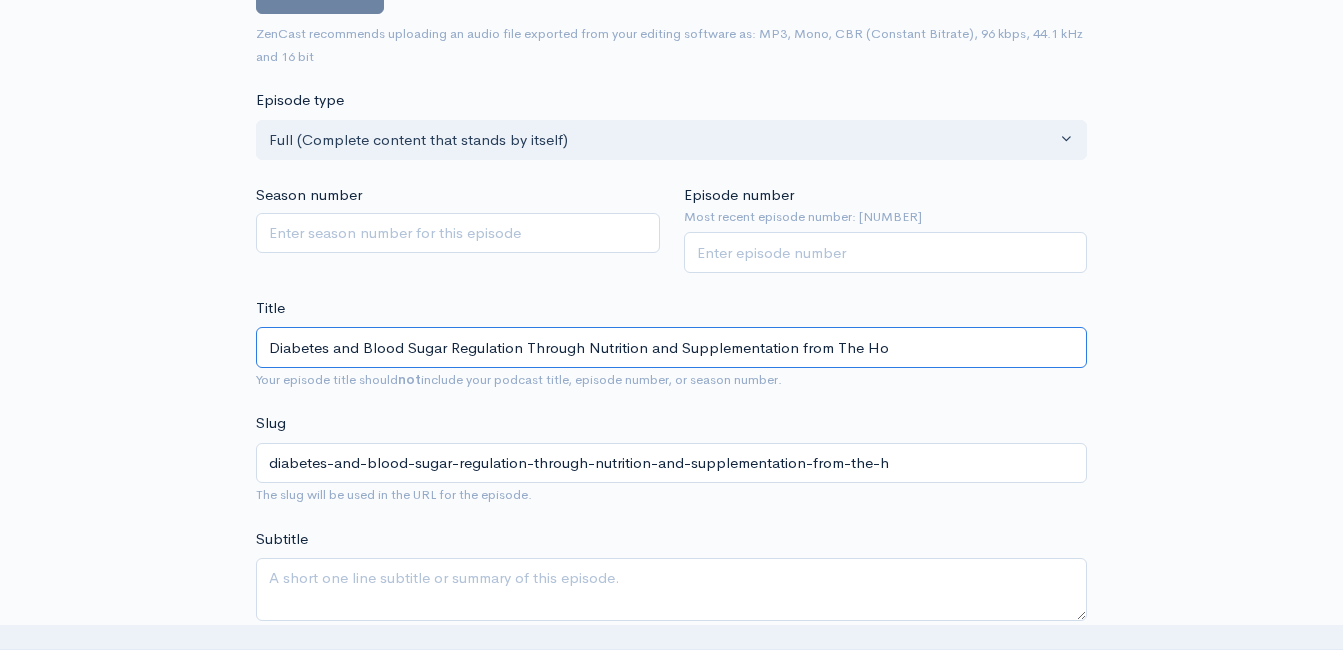 type on "diabetes-and-blood-sugar-regulation-through-nutrition-and-supplementation-from-the-ho" 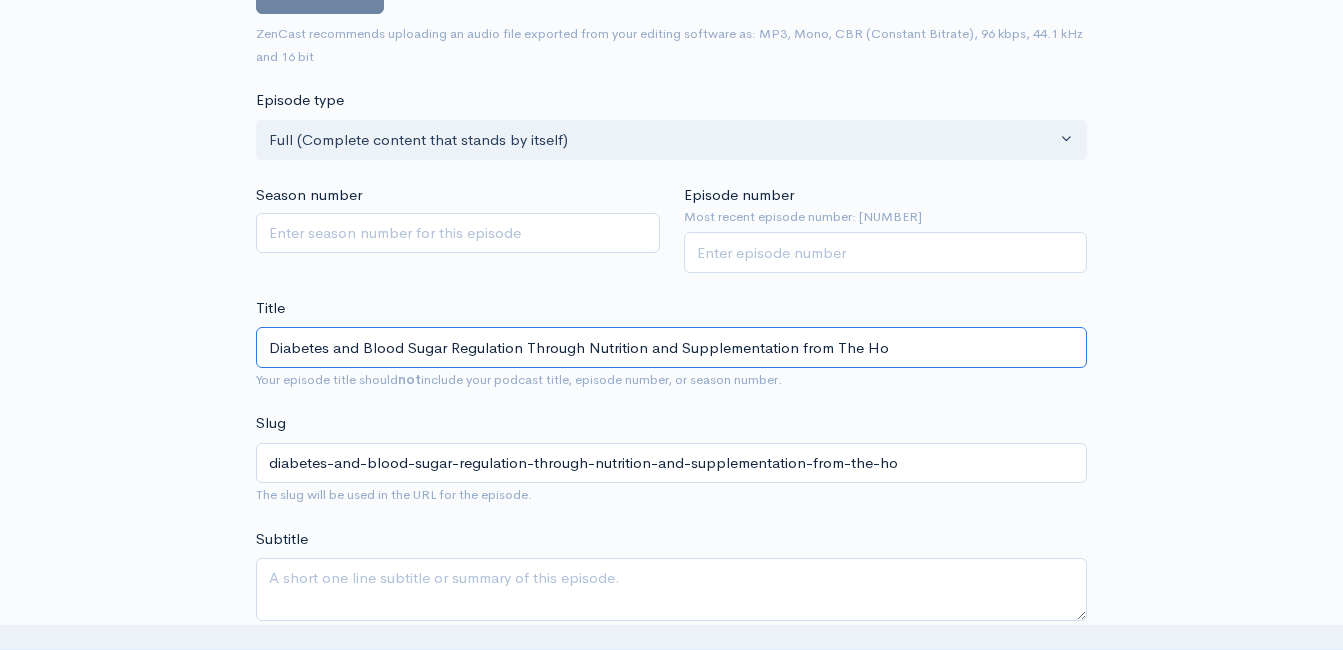 type on "Diabetes and Blood Sugar Regulation Through Nutrition and Supplementation from The Hol" 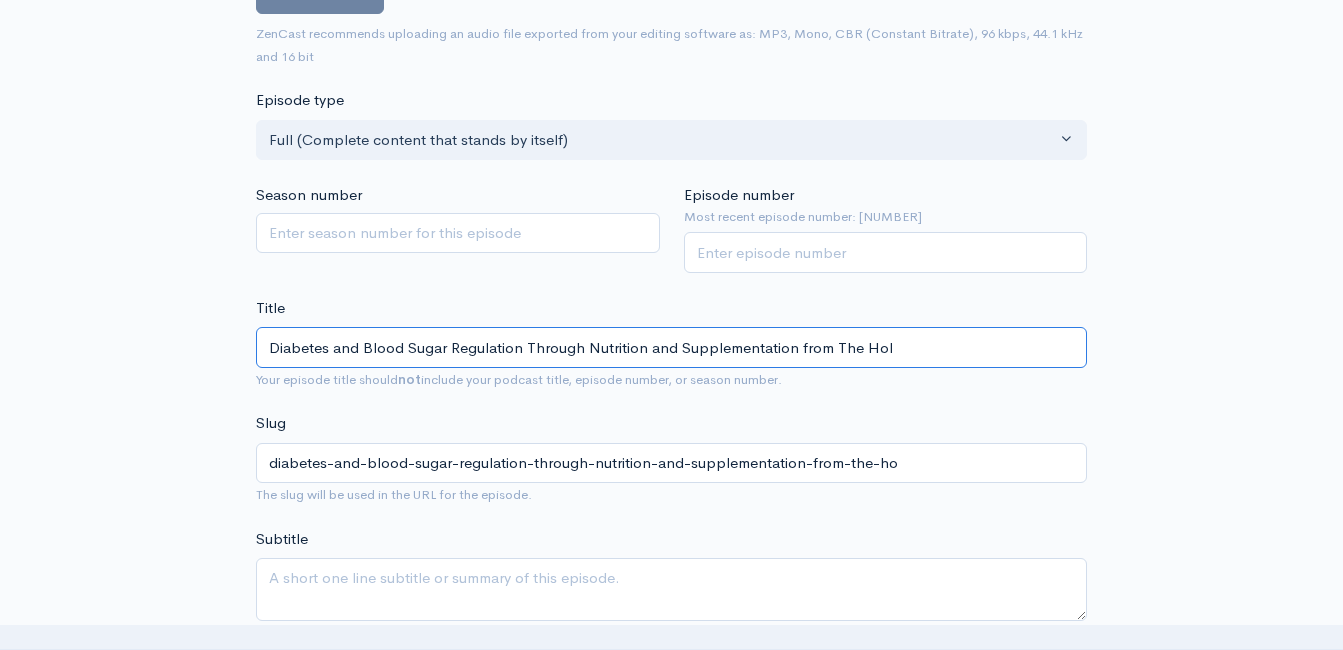 type on "diabetes-and-blood-sugar-regulation-through-nutrition-and-supplementation-from-the-hol" 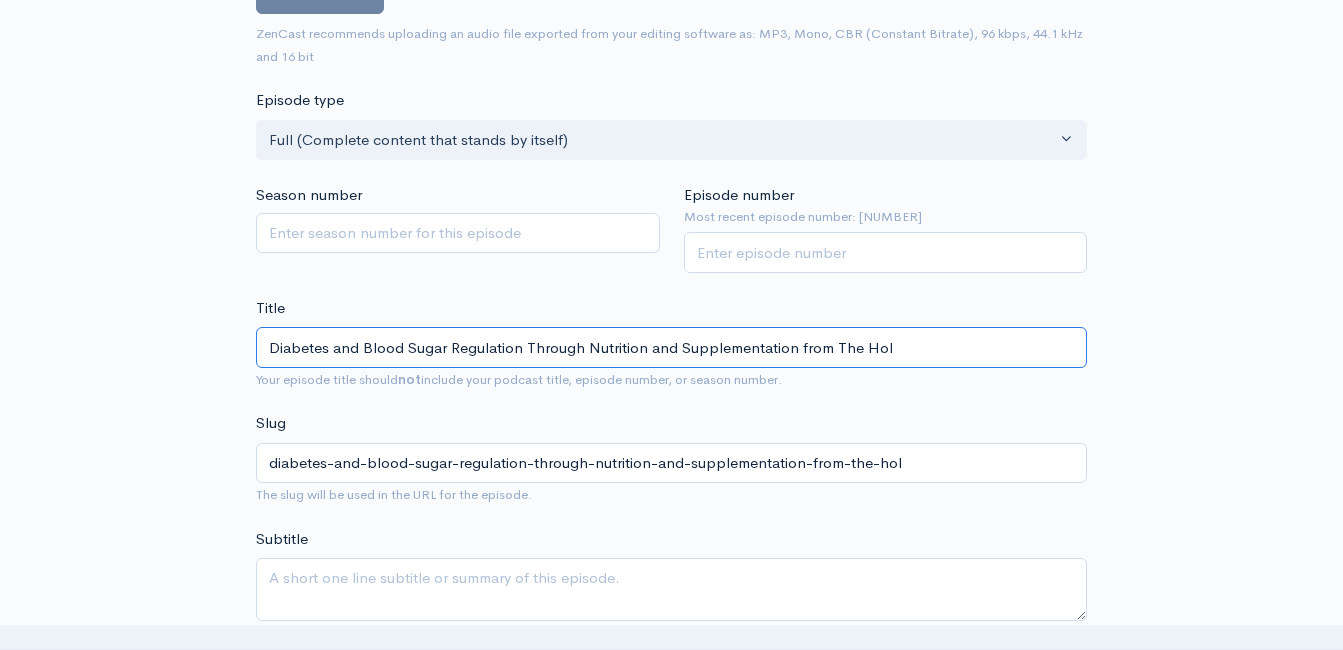 type on "Diabetes and Blood Sugar Regulation Through Nutrition and Supplementation from The Holi" 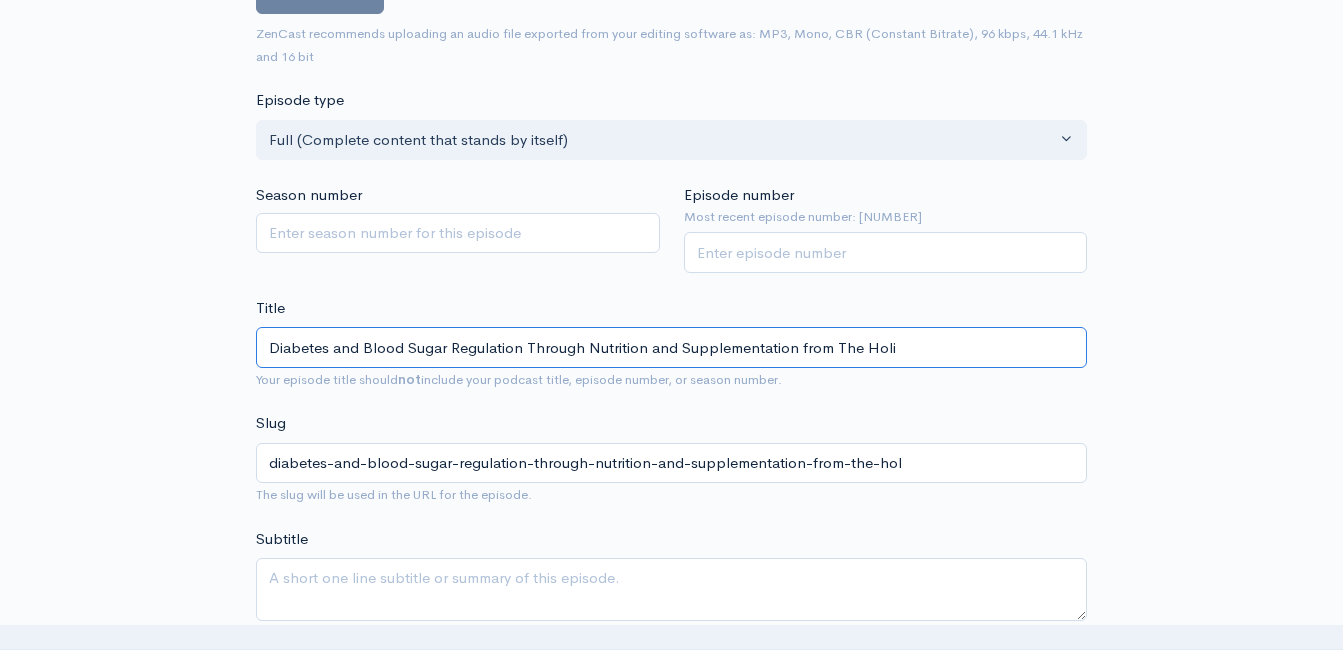 type on "diabetes-and-blood-sugar-regulation-through-nutrition-and-supplementation-from-the-holi" 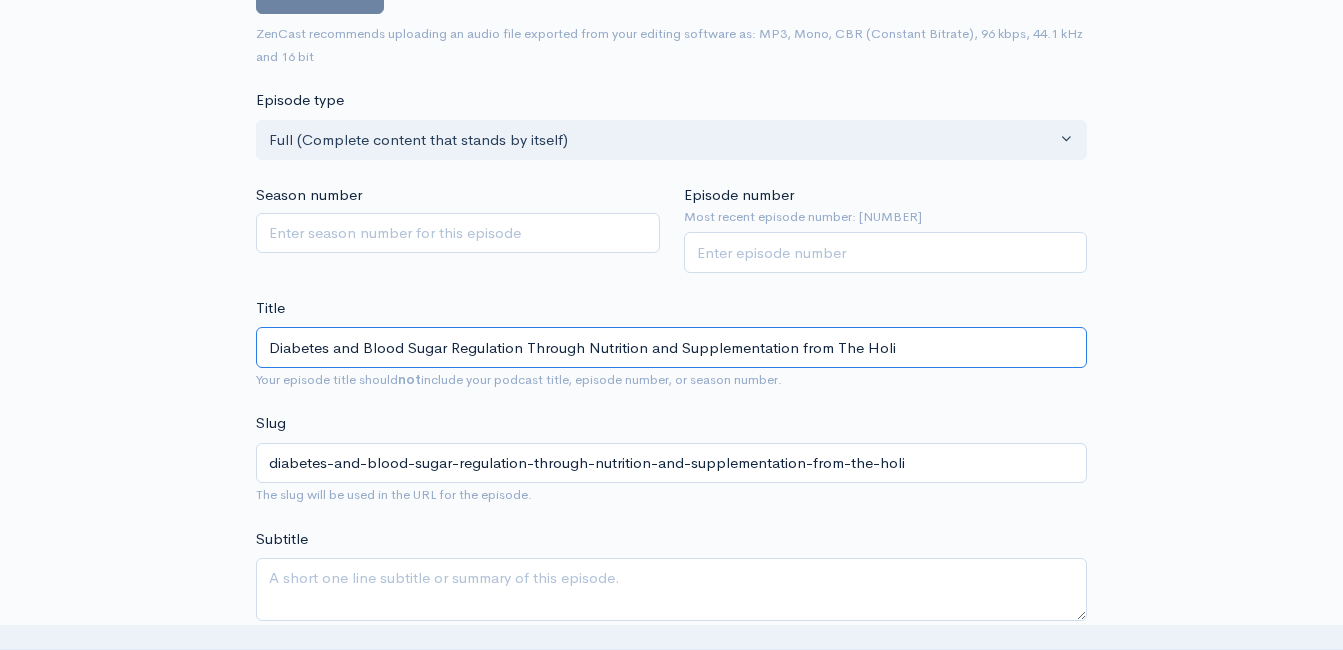 type on "Diabetes and Blood Sugar Regulation Through Nutrition and Supplementation from The Holis" 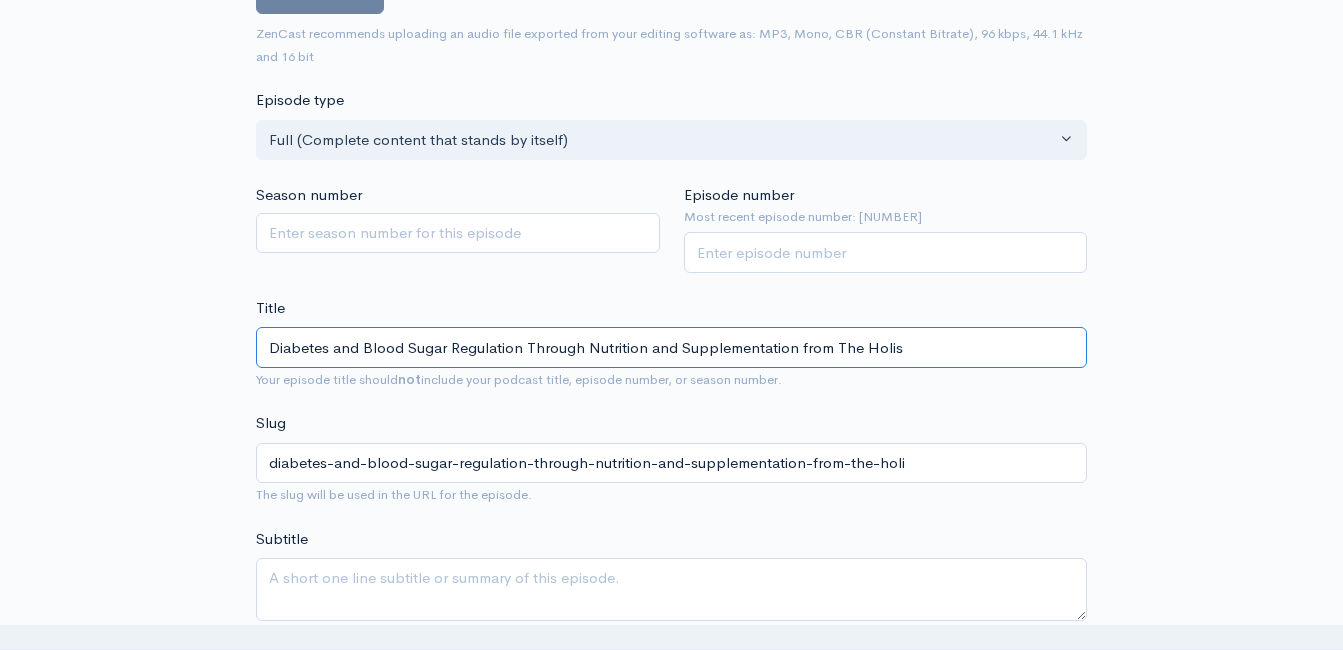 type on "diabetes-and-blood-sugar-regulation-through-nutrition-and-supplementation-from-the-holis" 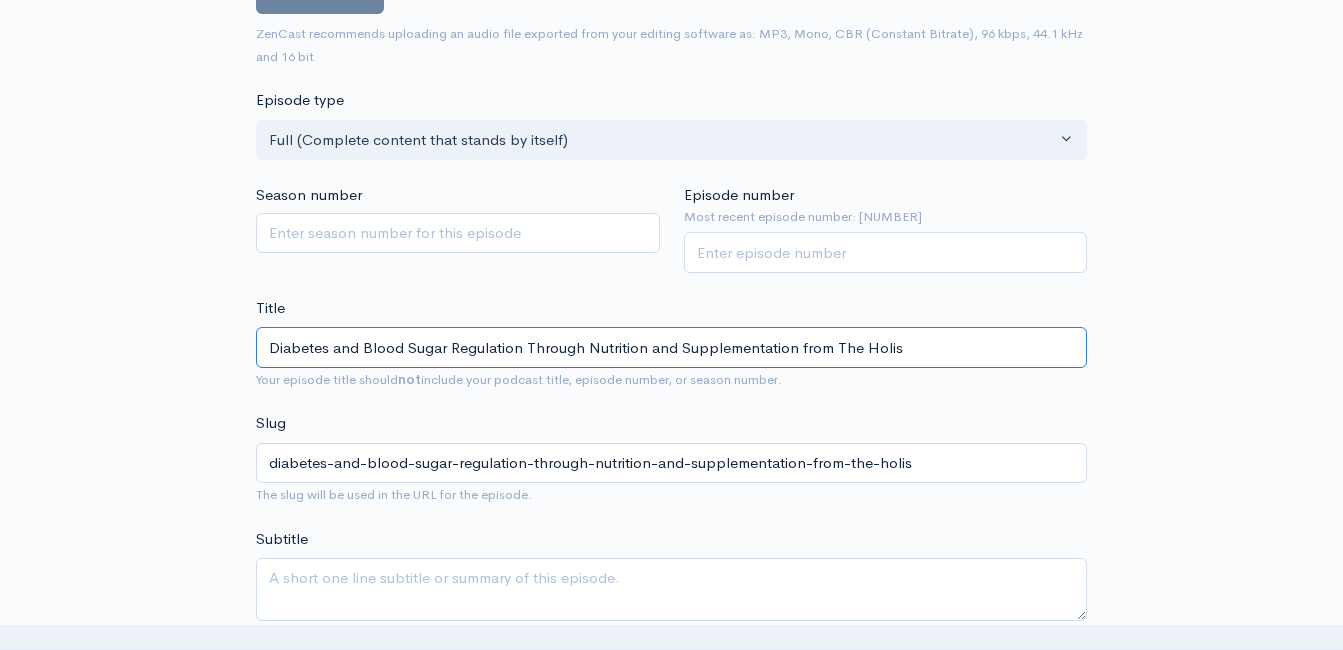 type on "Diabetes and Blood Sugar Regulation Through Nutrition and Supplementation from The Holist" 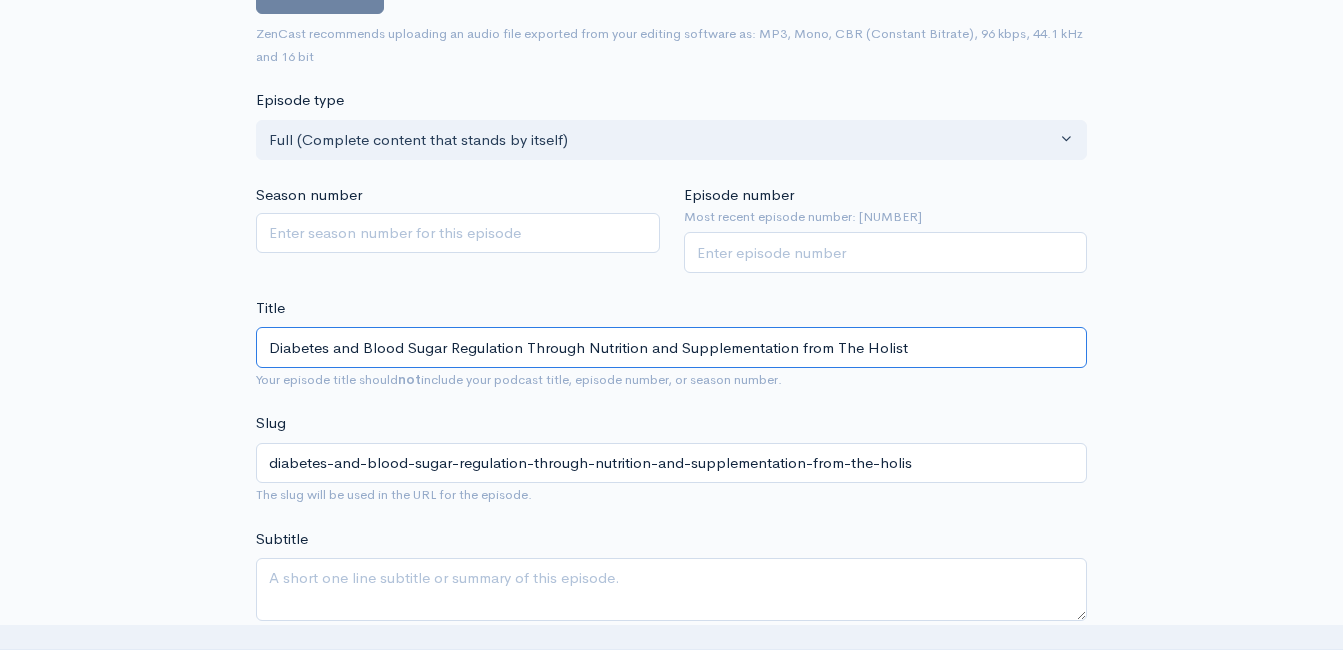 type on "diabetes-and-blood-sugar-regulation-through-nutrition-and-supplementation-from-the-holist" 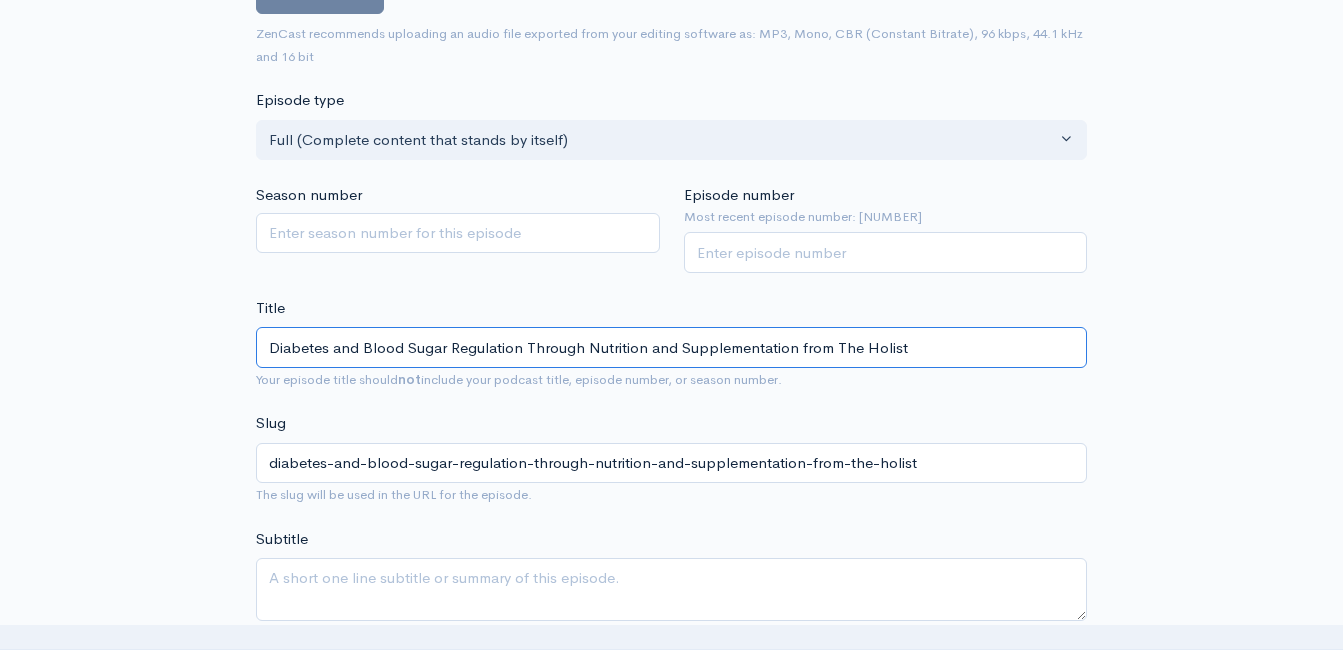 type on "Diabetes and Blood Sugar Regulation Through Nutrition and Supplementation from The Holisti" 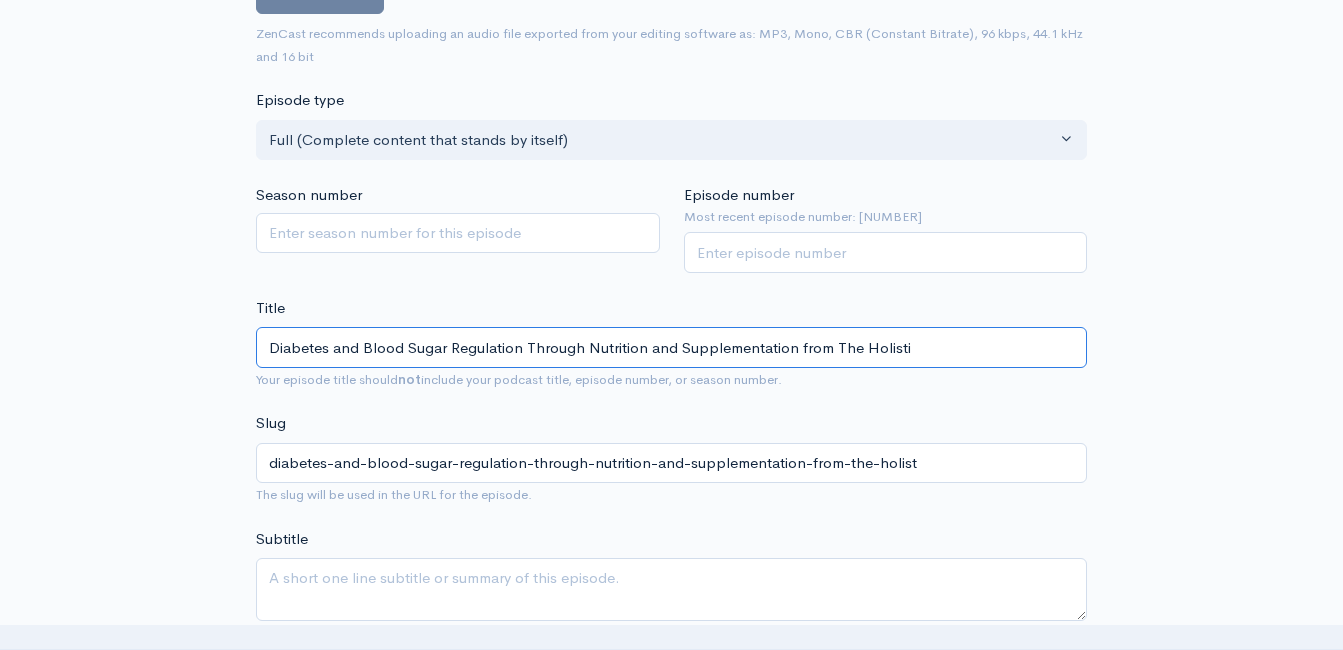 type on "diabetes-and-blood-sugar-regulation-through-nutrition-and-supplementation-from-the-holisti" 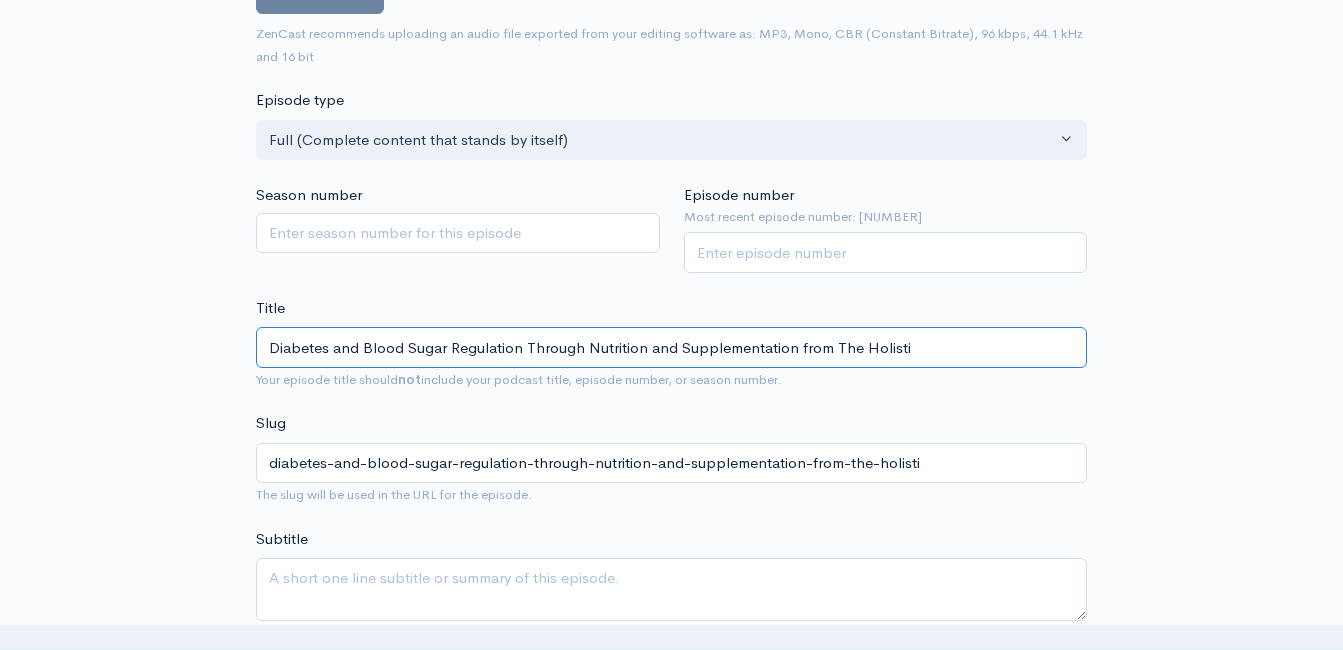 type on "Diabetes and Blood Sugar Regulation Through Nutrition and Supplementation from The Holistic" 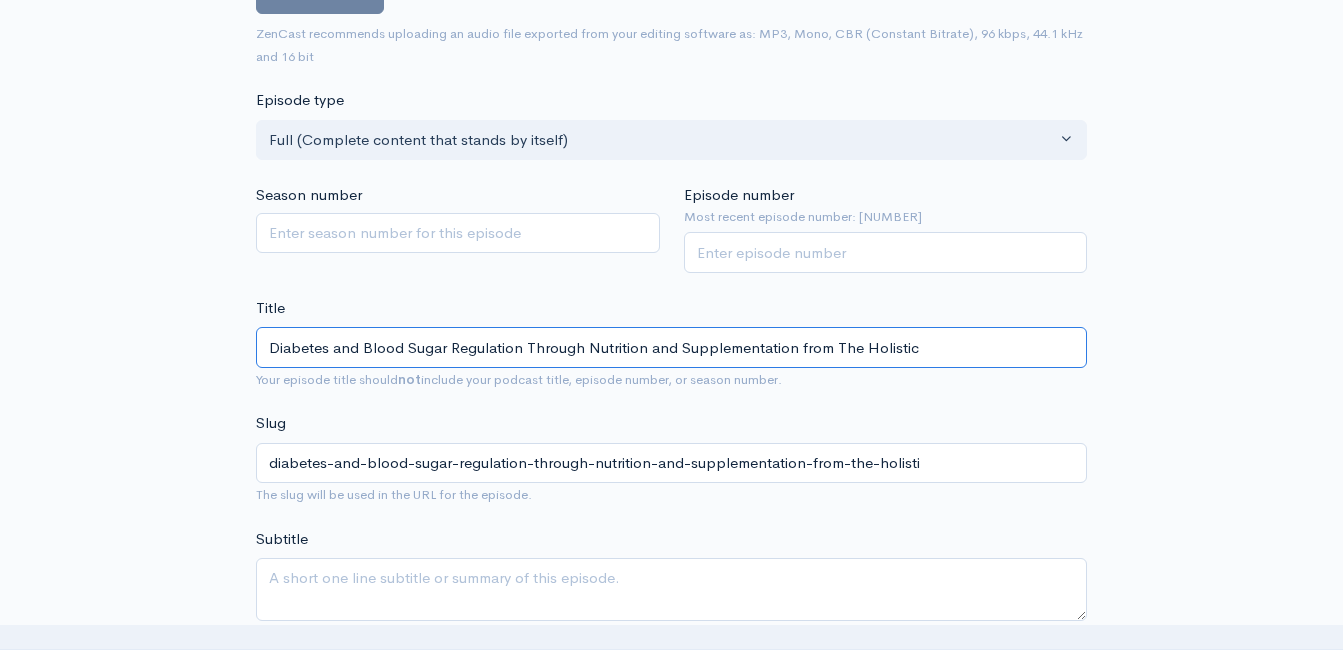 type on "diabetes-and-blood-sugar-regulation-through-nutrition-and-supplementation-from-the-holistic" 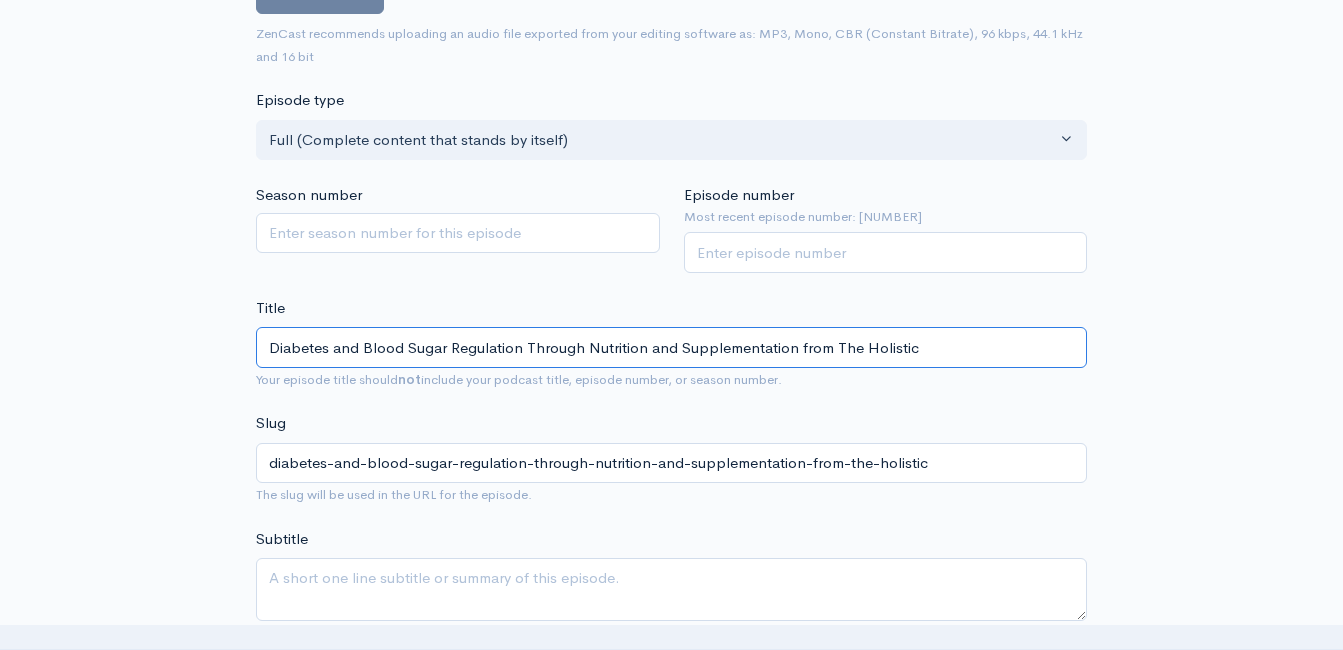 type on "Diabetes and Blood Sugar Regulation Through Nutrition and Supplementation from The Holistic C" 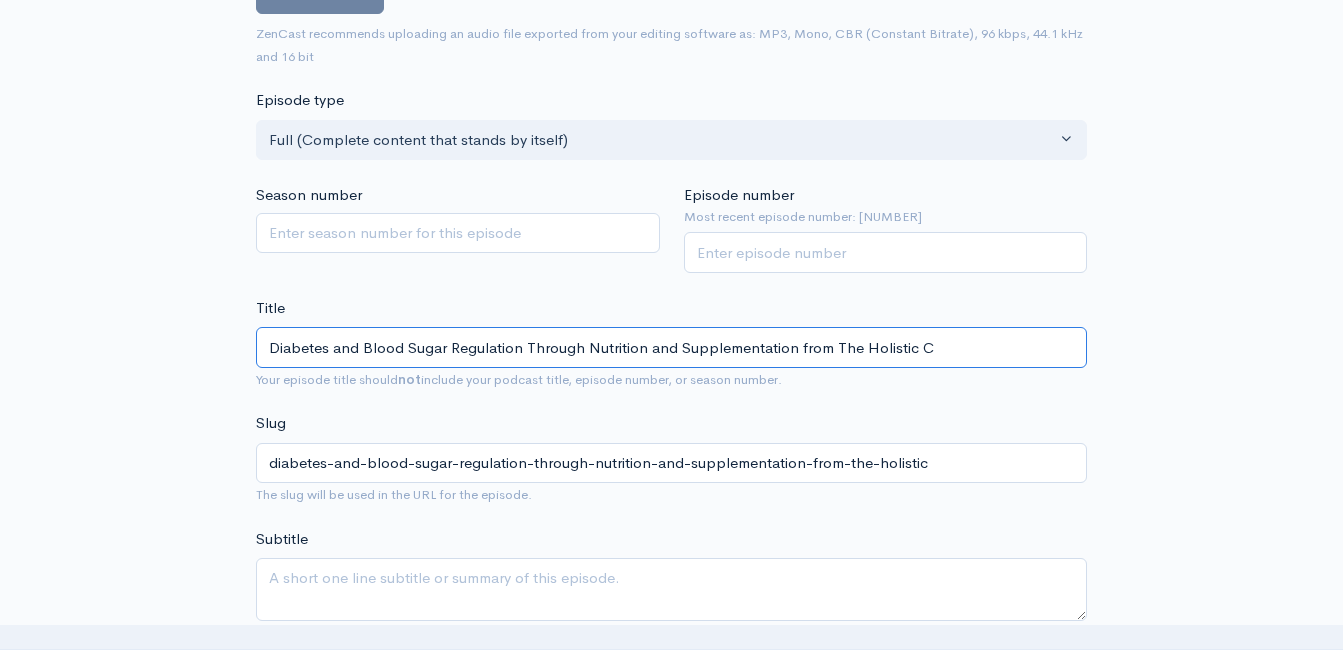 type on "diabetes-and-blood-sugar-regulation-through-nutrition-and-supplementation-from-the-holistic-c" 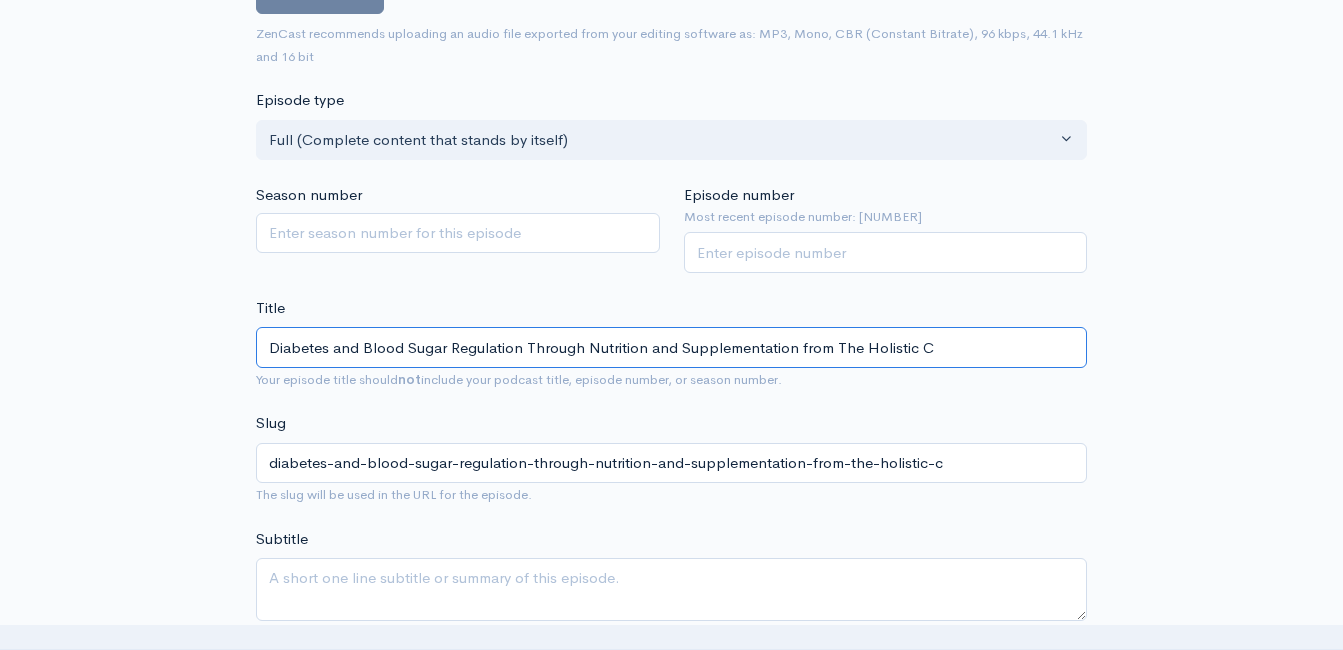 type on "Diabetes and Blood Sugar Regulation Through Nutrition and Supplementation from The Holistic" 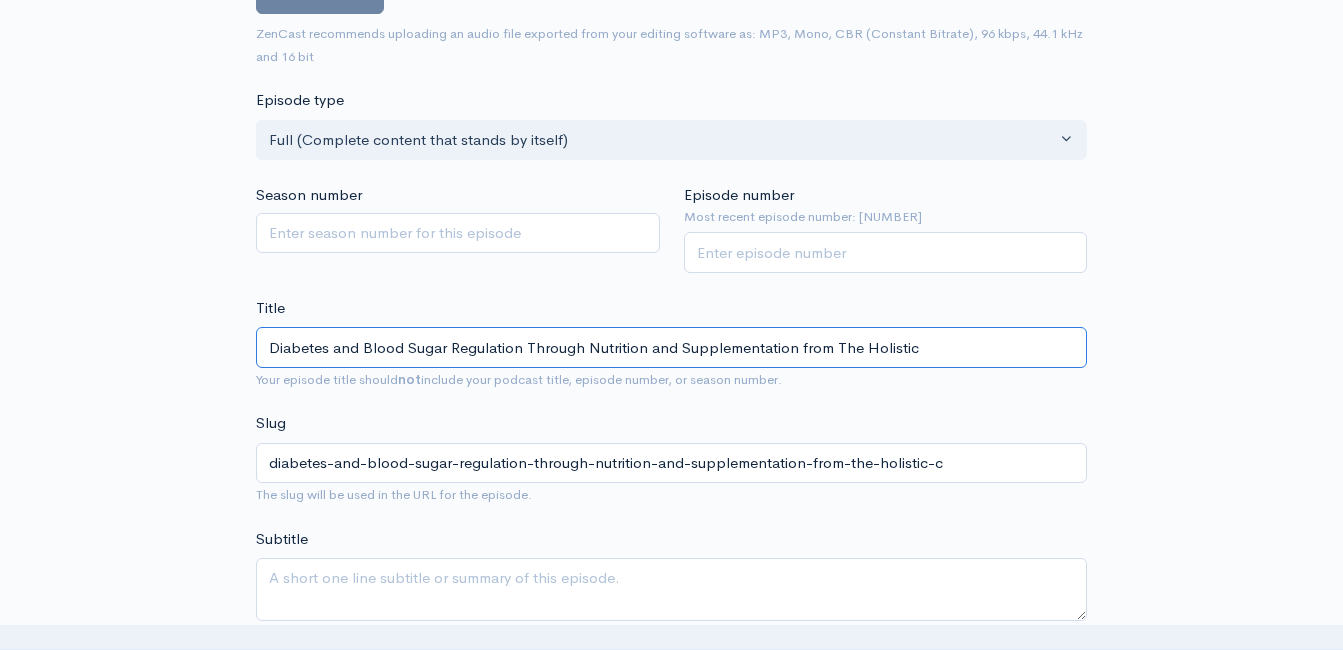 type on "diabetes-and-blood-sugar-regulation-through-nutrition-and-supplementation-from-the-holistic" 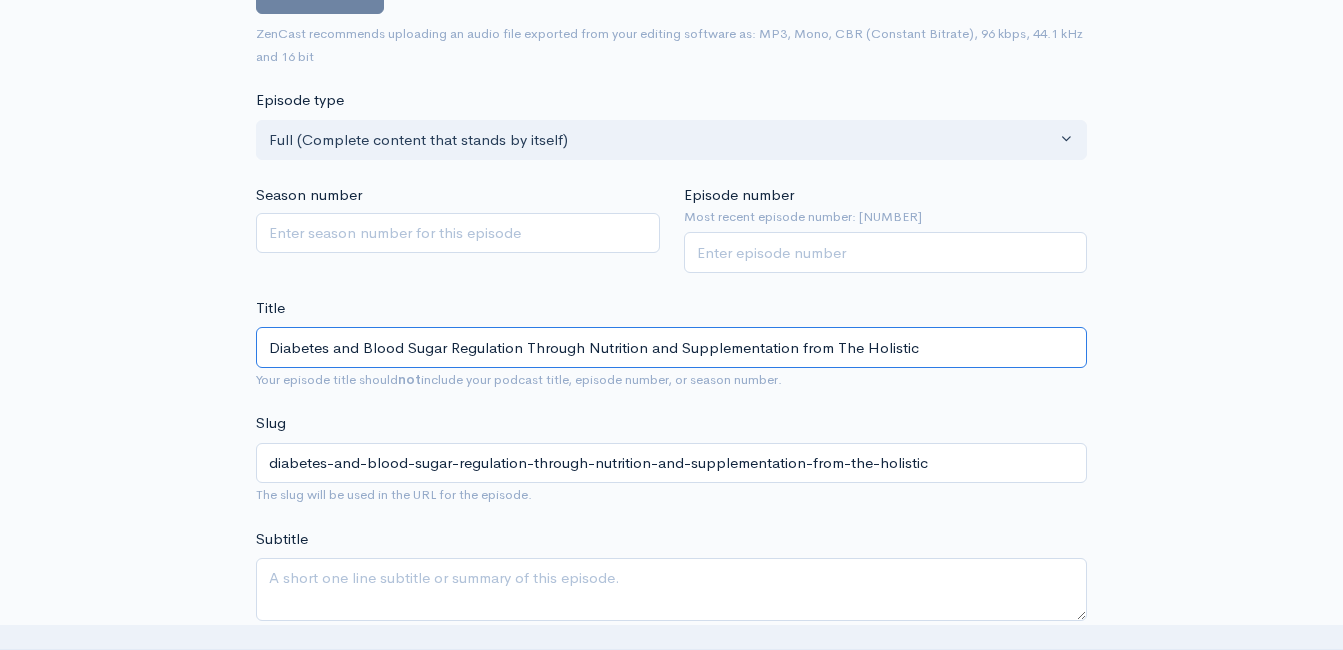 type on "Diabetes and Blood Sugar Regulation Through Nutrition and Supplementation from The Holistic N" 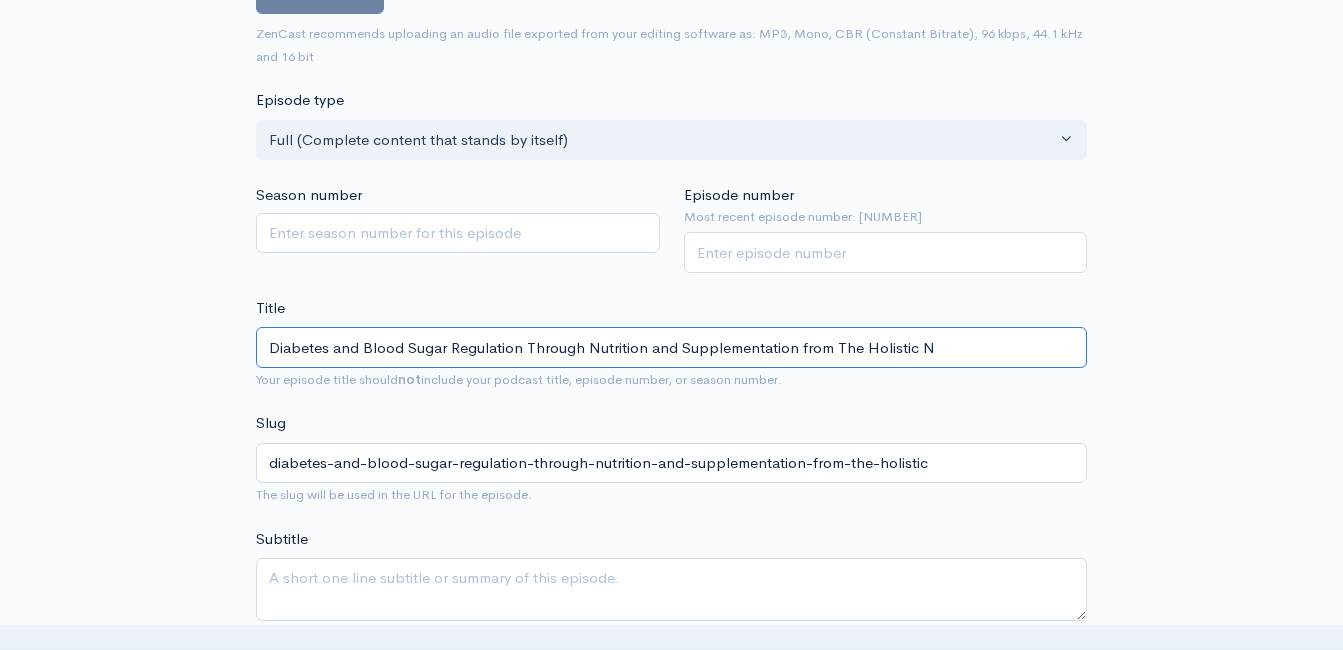 type on "diabetes-and-blood-sugar-regulation-through-nutrition-and-supplementation-from-the-holistic-n" 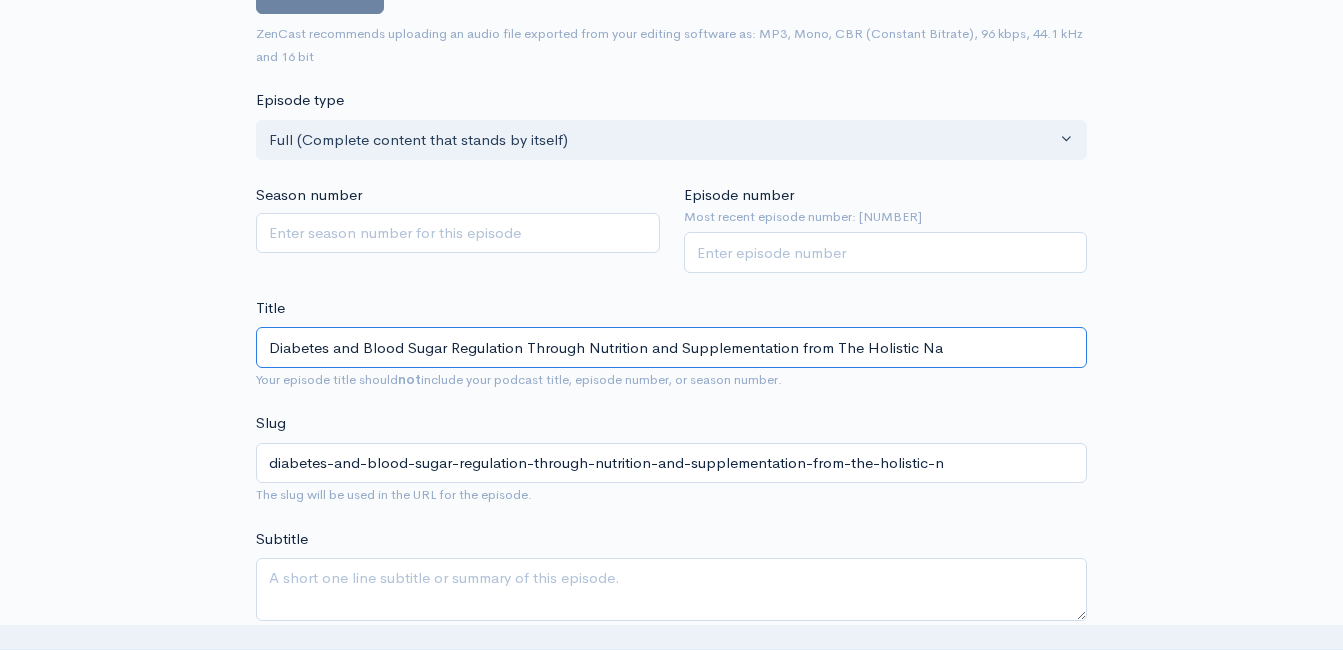 type on "Diabetes and Blood Sugar Regulation Through Nutrition and Supplementation from The Holistic Nav" 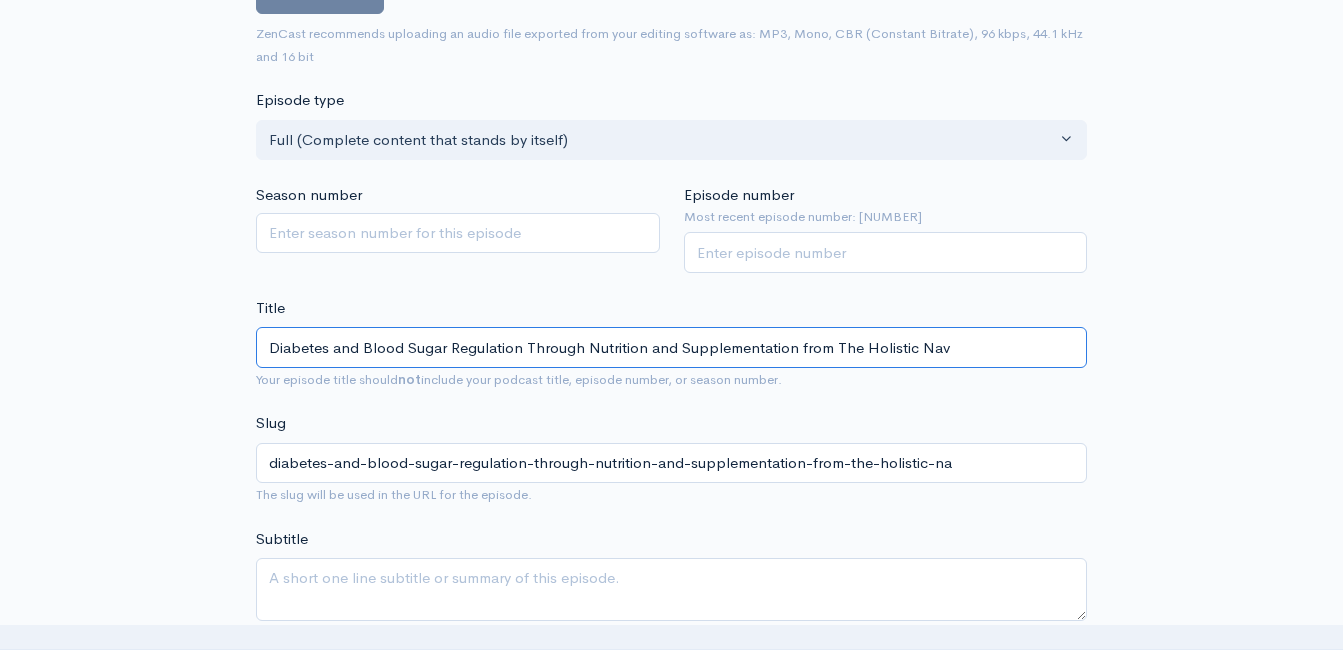 type on "diabetes-and-blood-sugar-regulation-through-nutrition-and-supplementation-from-the-holistic-nav" 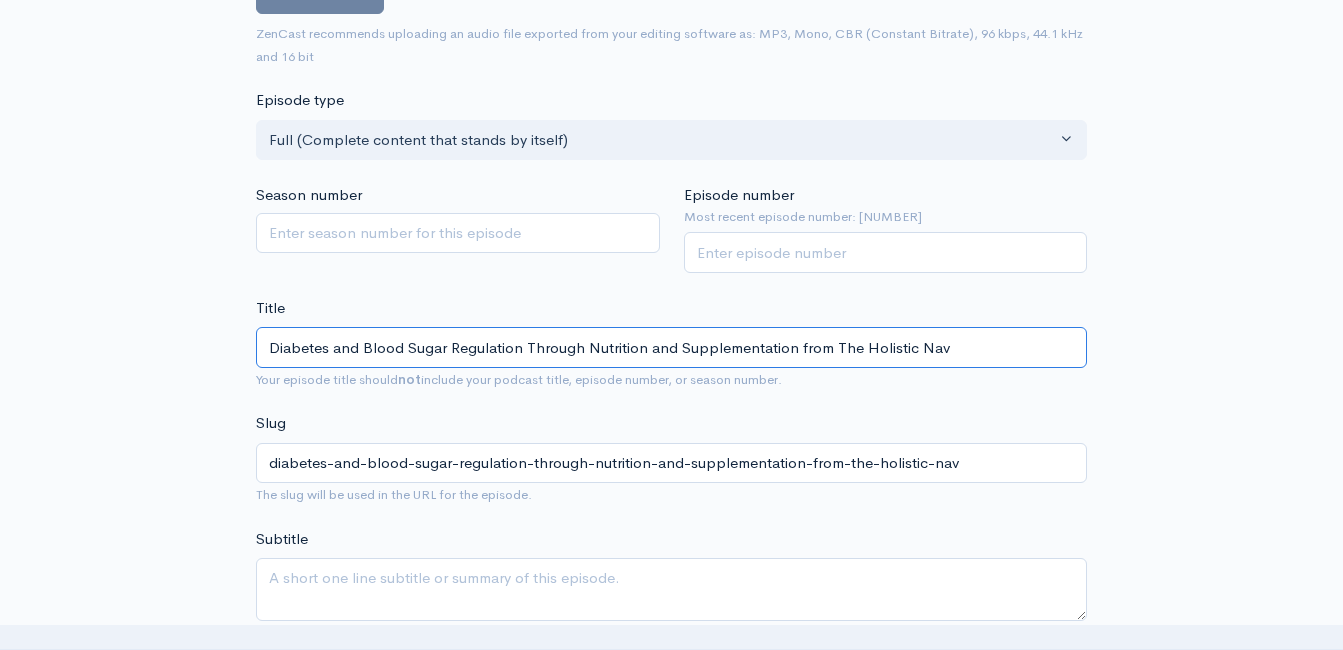 type on "Diabetes and Blood Sugar Regulation Through Nutrition and Supplementation from The Holistic Navi" 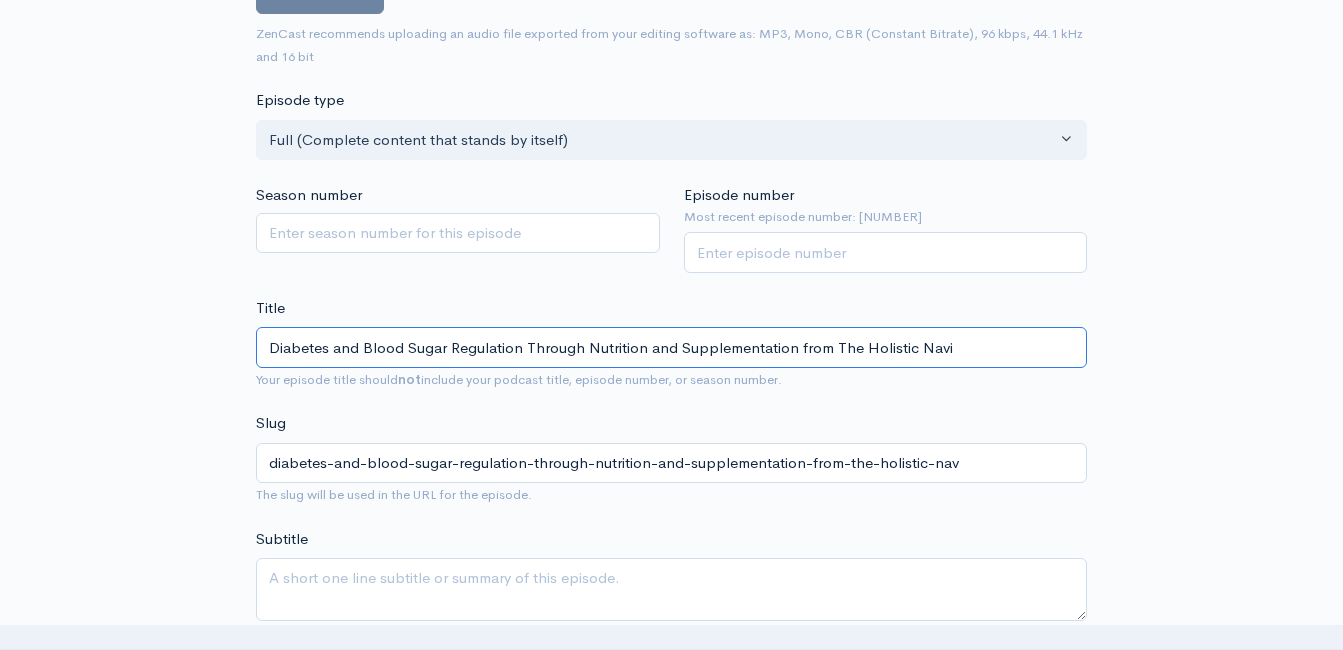type on "diabetes-and-blood-sugar-regulation-through-nutrition-and-supplementation-from-the-holistic-navi" 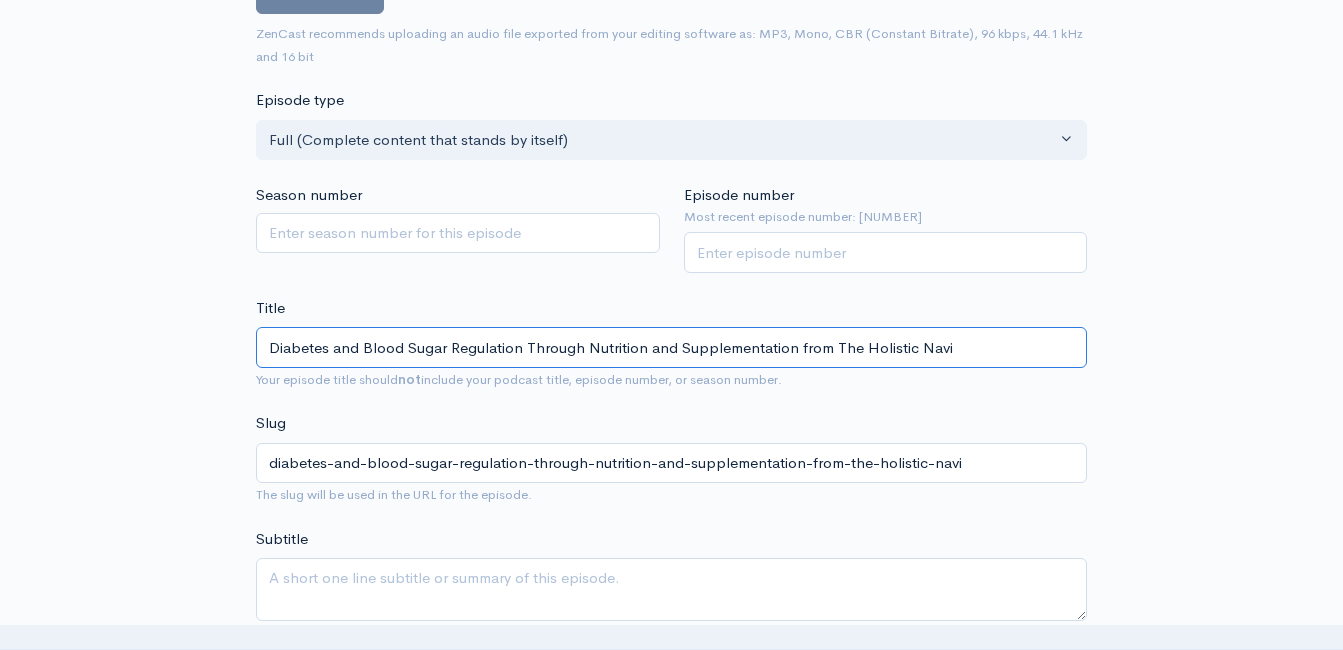 type on "Diabetes and Blood Sugar Regulation Through Nutrition and Supplementation from The Holistic Navig" 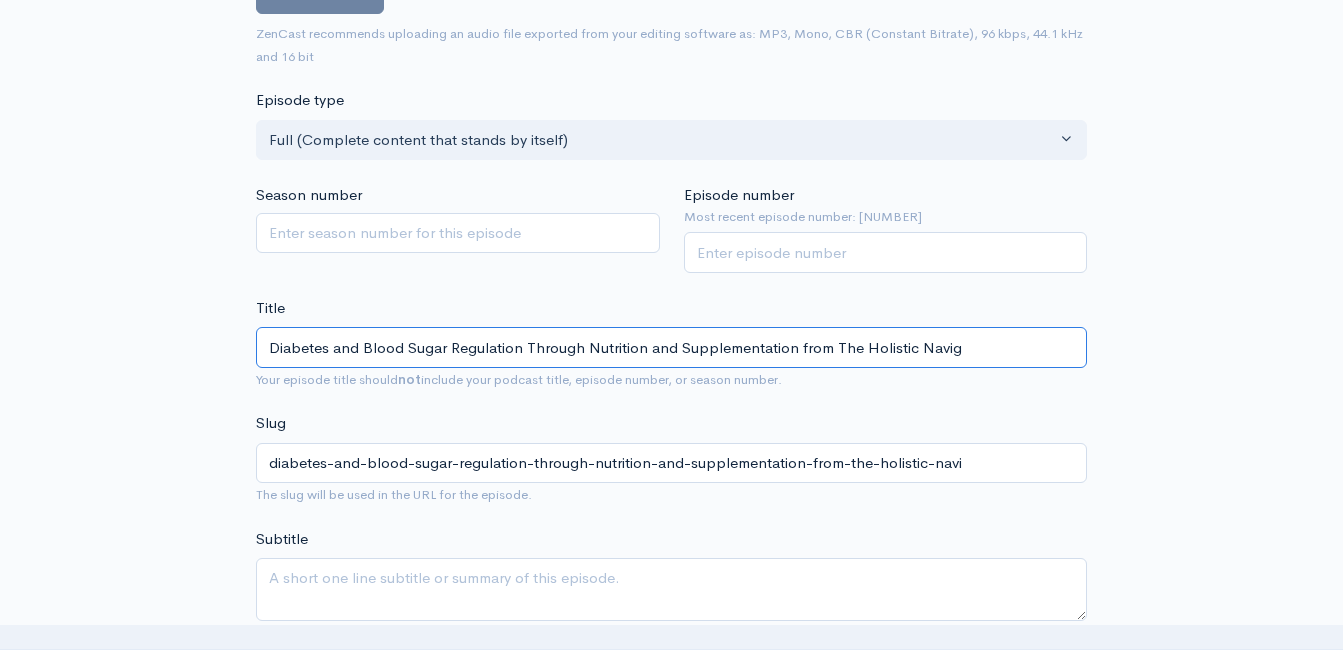 type on "diabetes-and-blood-sugar-regulation-through-nutrition-and-supplementation-from-the-holistic-navig" 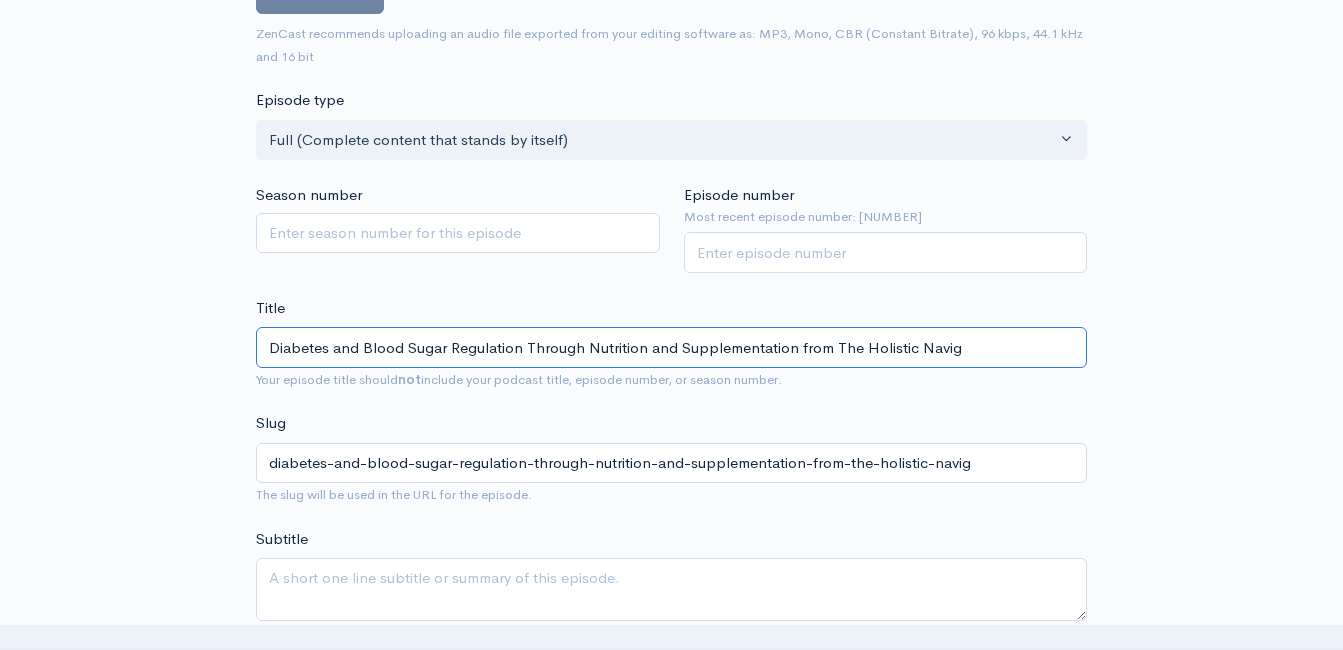 type on "Diabetes and Blood Sugar Regulation Through Nutrition and Supplementation from The Holistic Naviga" 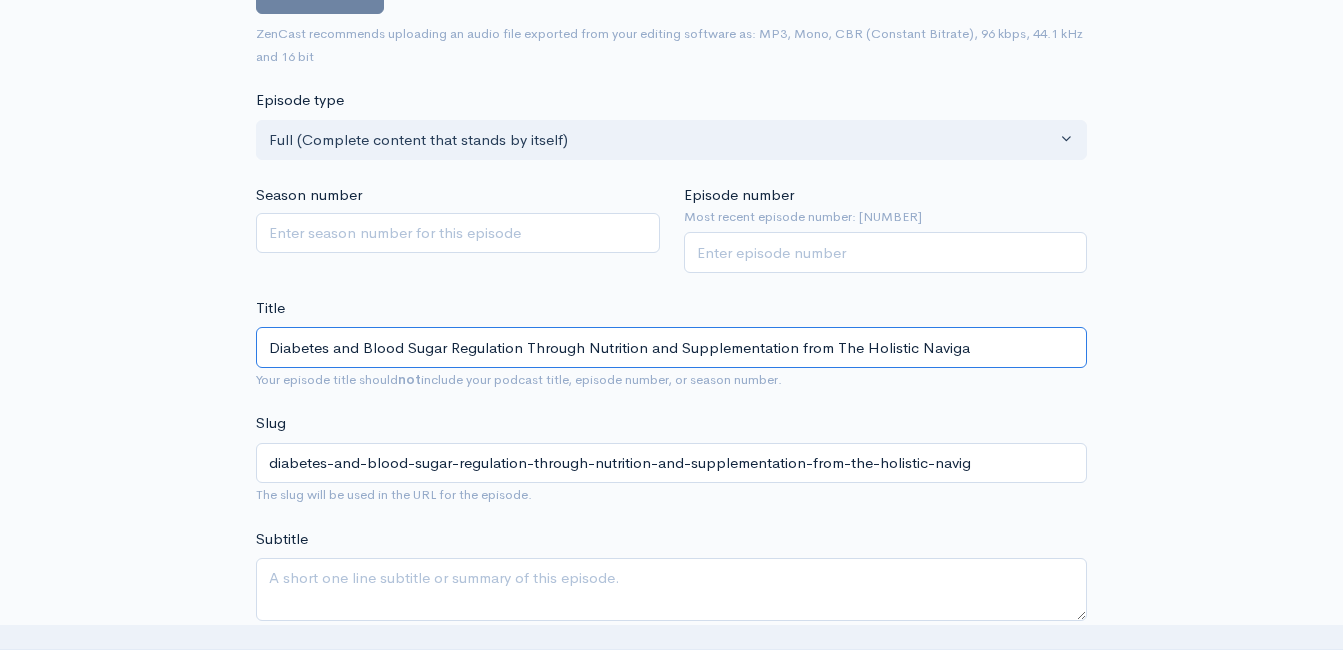 type on "Diabetes and Blood Sugar Regulation Through Nutrition and Supplementation from The Holistic Navigator" 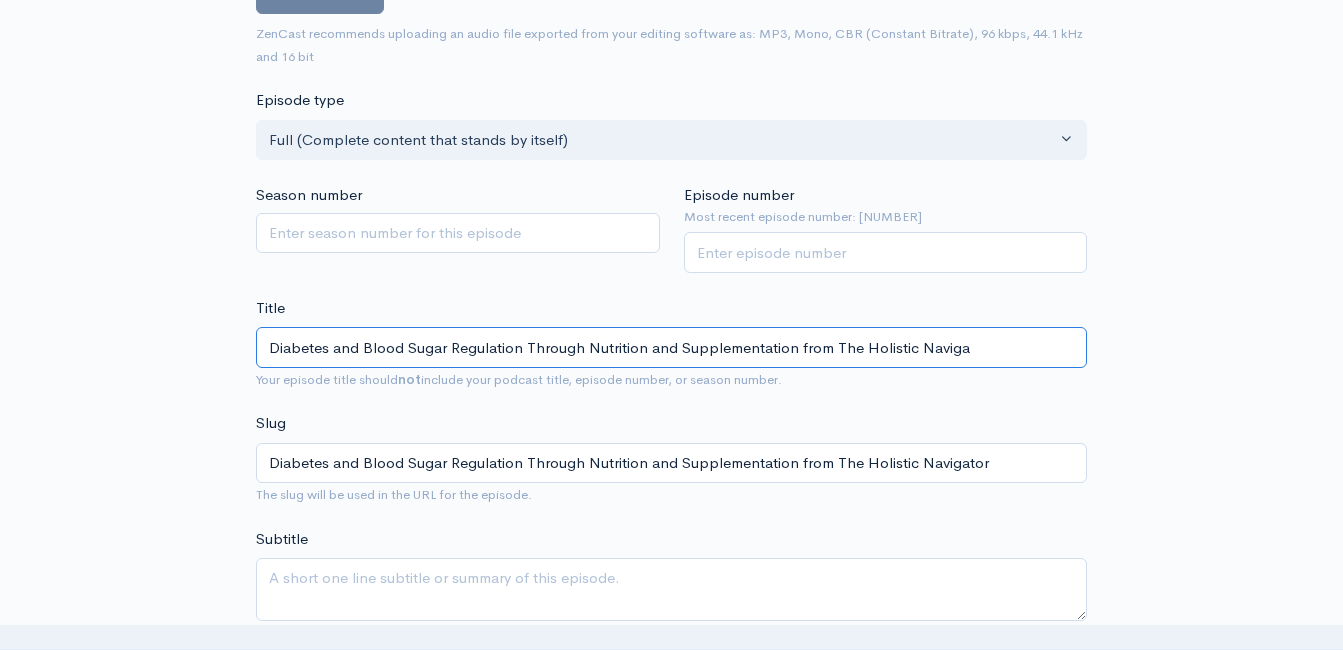 type on "Diabetes and Blood Sugar Regulation Through Nutrition and Supplementation from The Holistic Navigat" 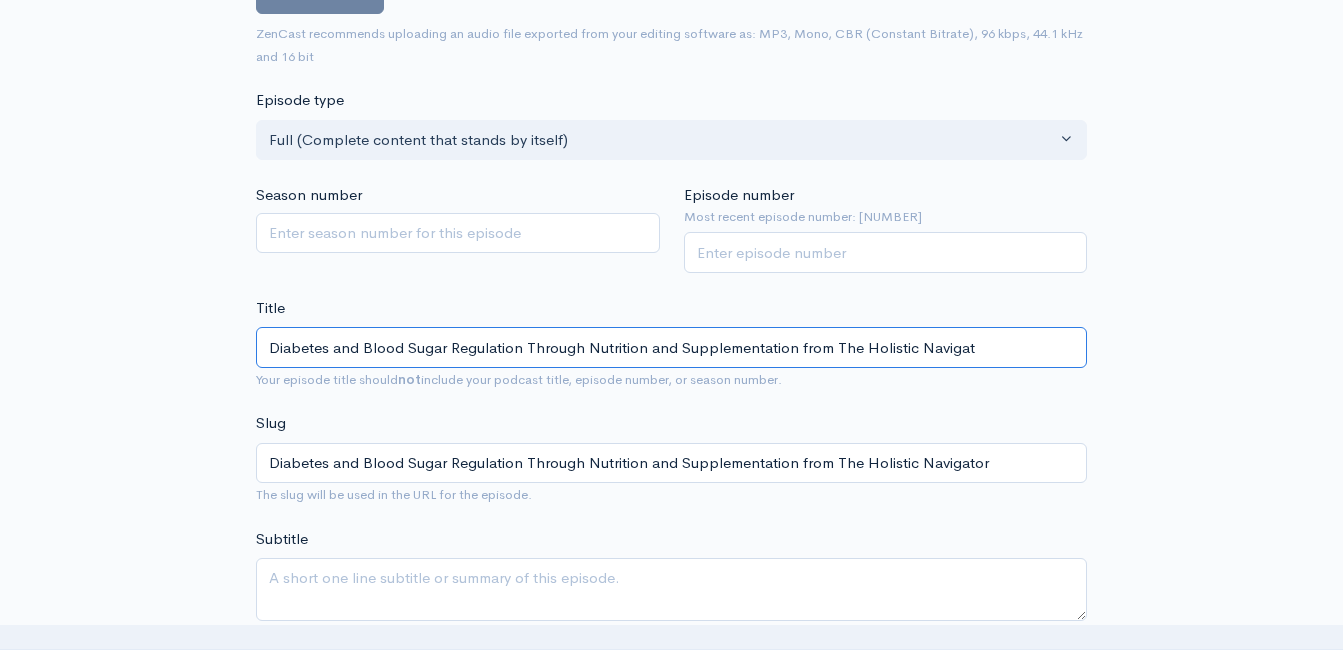 type on "diabetes-and-blood-sugar-regulation-through-nutrition-and-supplementation-from-the-holistic-navigat" 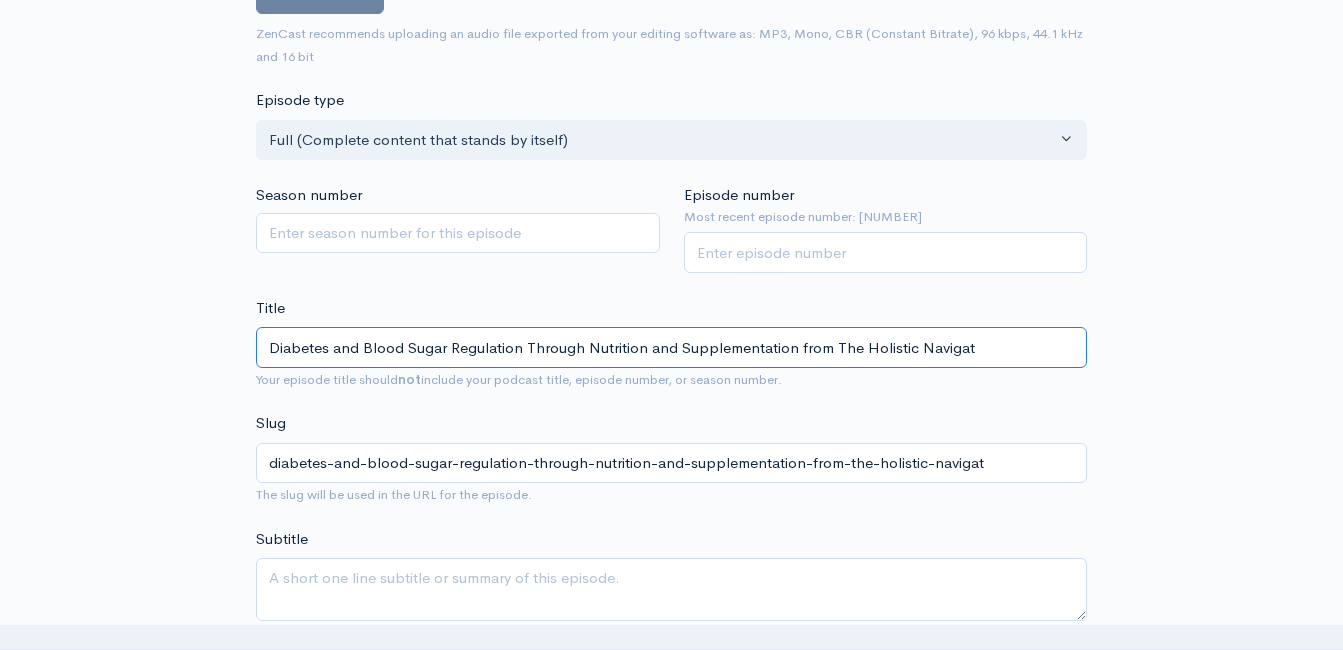 type on "Diabetes and Blood Sugar Regulation Through Nutrition and Supplementation from The Holistic Navigato" 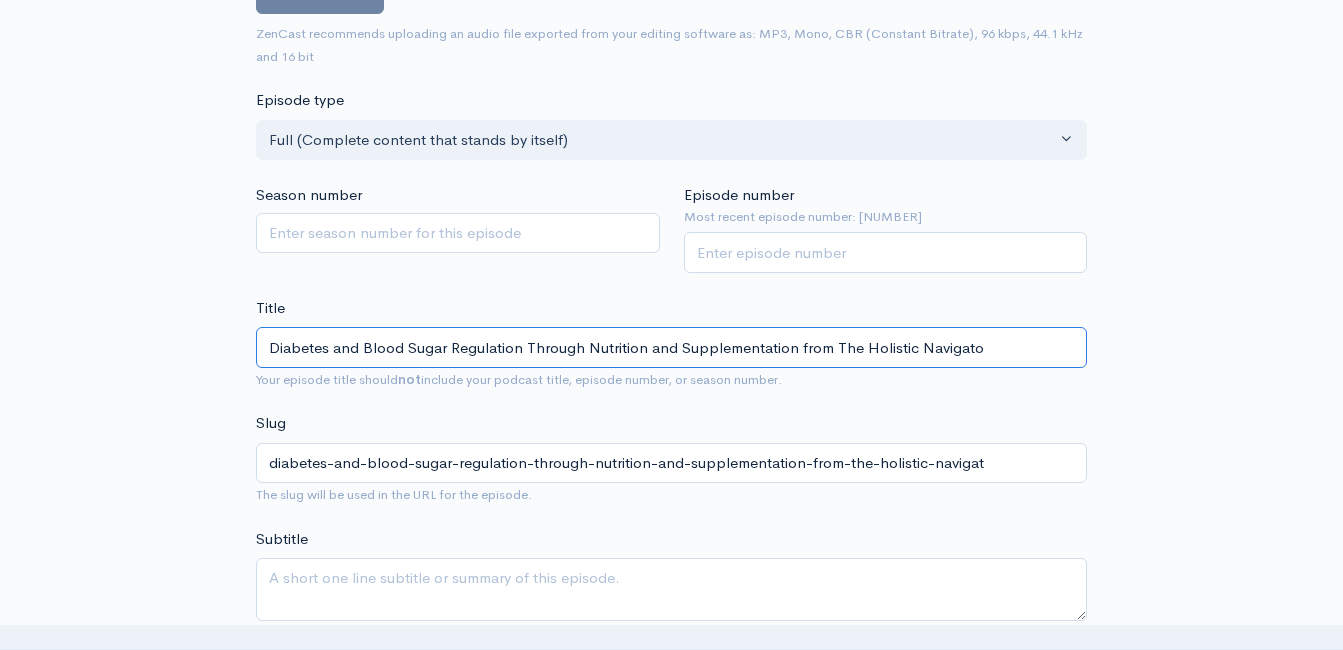 type on "diabetes-and-blood-sugar-regulation-through-nutrition-and-supplementation-from-the-holistic-navigato" 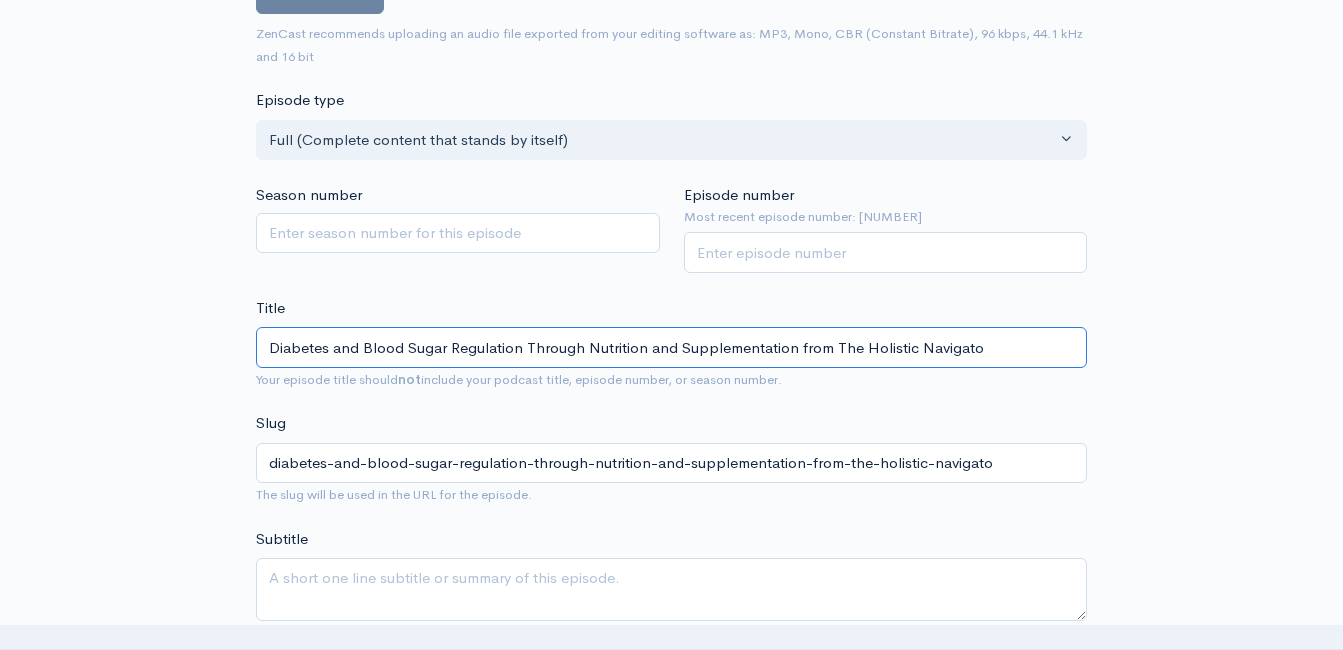 type on "Diabetes and Blood Sugar Regulation Through Nutrition and Supplementation from The Holistic Navigator" 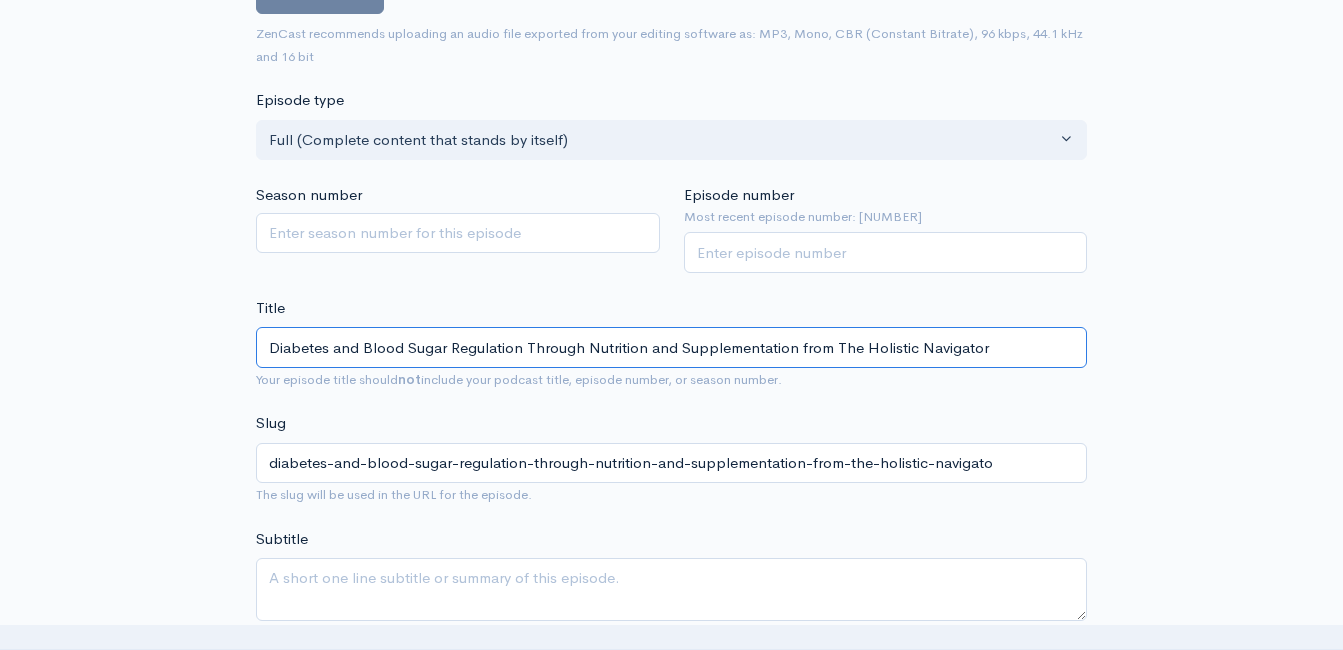 type on "diabetes-and-blood-sugar-regulation-through-nutrition-and-supplementation-from-the-holistic-navigator" 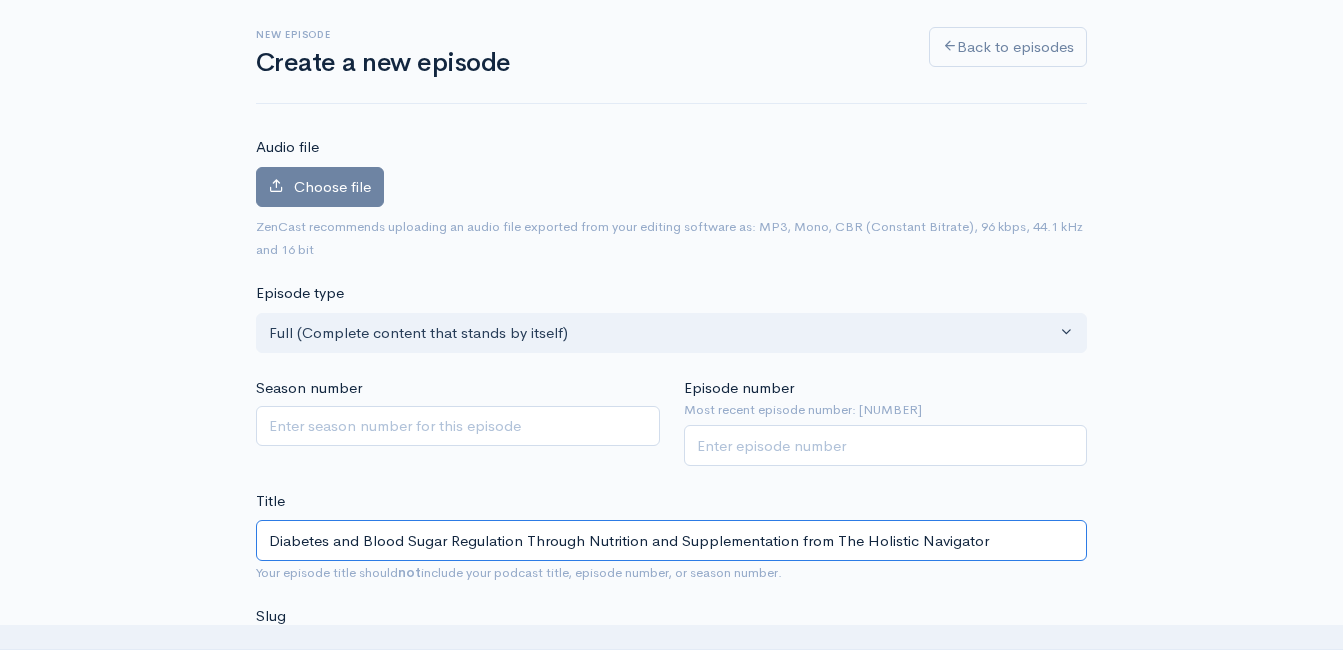 scroll, scrollTop: 95, scrollLeft: 0, axis: vertical 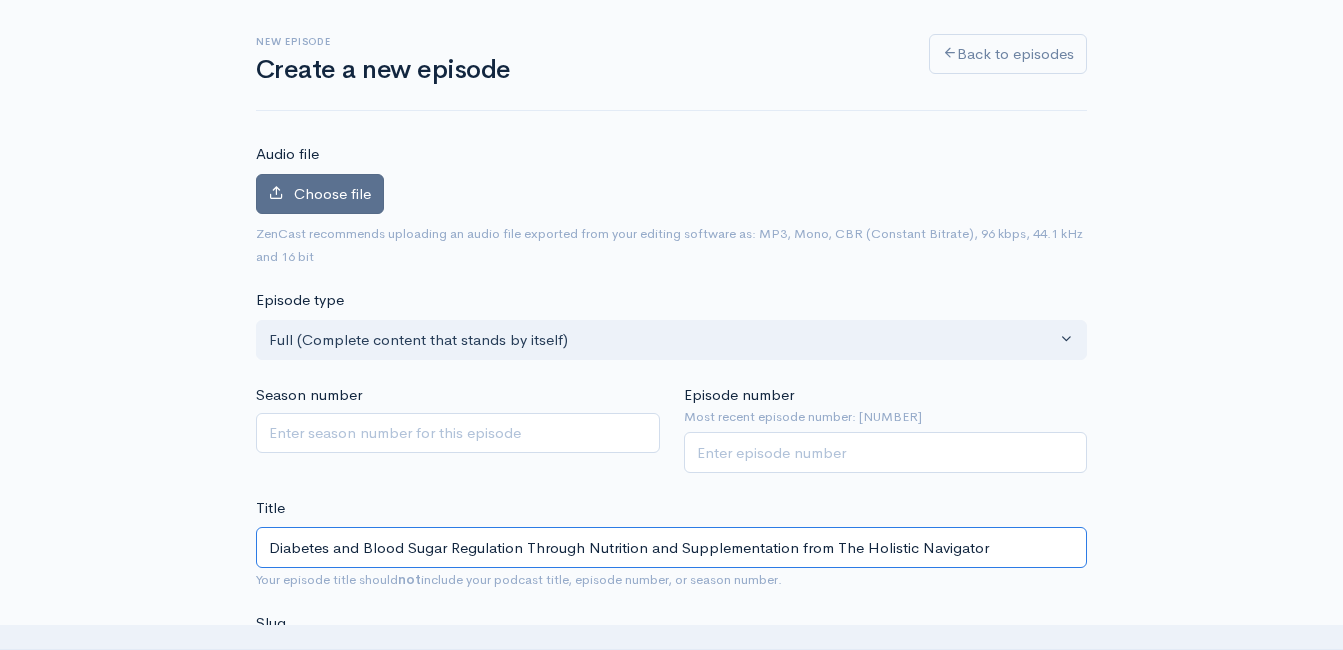 type on "Diabetes and Blood Sugar Regulation Through Nutrition and Supplementation from The Holistic Navigator" 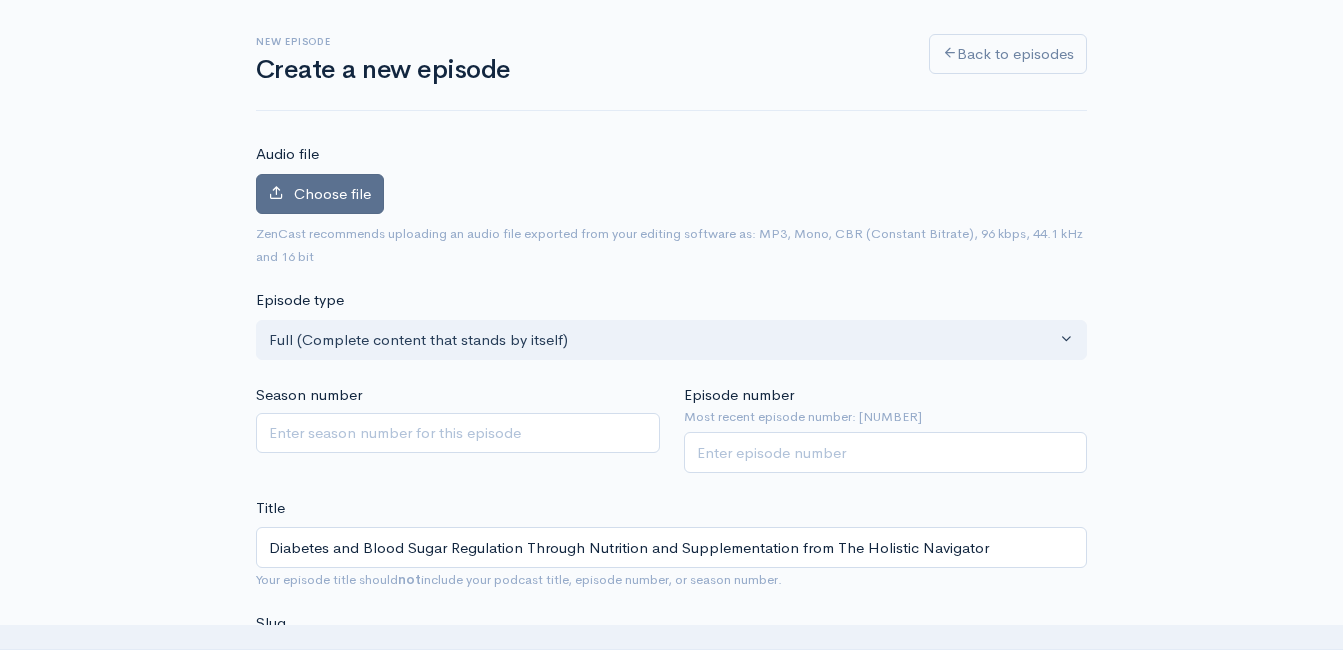 click on "Choose file" at bounding box center [332, 193] 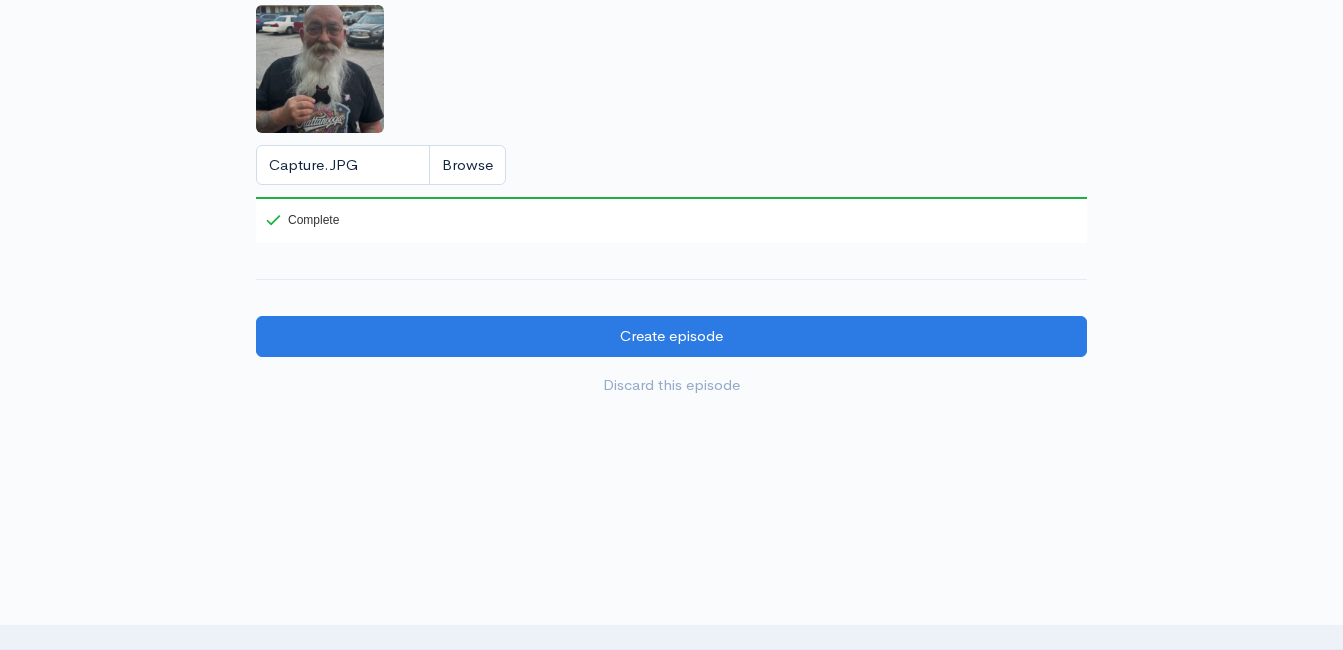 scroll, scrollTop: 2253, scrollLeft: 0, axis: vertical 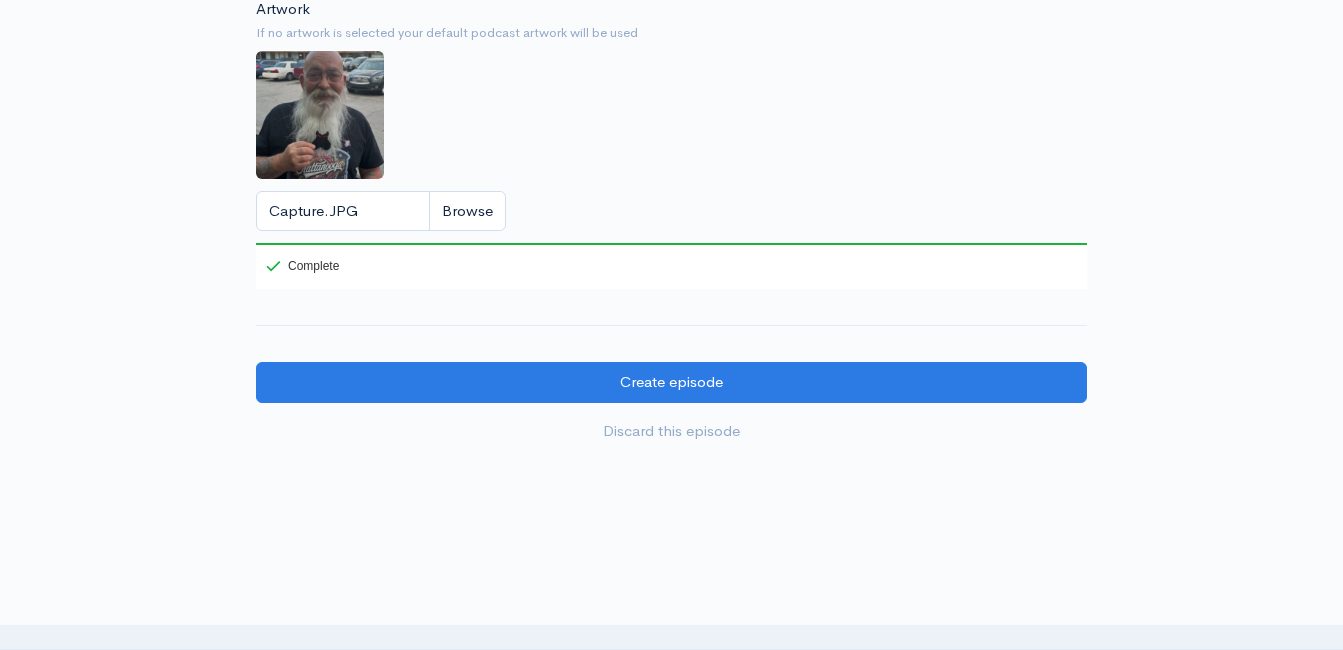 click on "Audio file       Choose file     THN+EP_54+Diabetes+FINAL+with+NW+AD.mp3                 100   Complete   ZenCast recommends uploading an audio file exported from your editing
software as: MP3, Mono, CBR (Constant Bitrate), 96 kbps, 44.1 kHz and 16 bit   Episode type   Full (Complete content that stands by itself) Trailer (a short, promotional piece of content that represents a preview for a show) Bonus (extra content for a show (for example, behind the scenes information or interviews with the cast) Full (Complete content that stands by itself)     Season number     Episode number   Most recent episode number: [NUMBER]   [NUMBER]   Title   Diabetes and Blood Sugar Regulation Through Nutrition and Supplementation from The Holistic Navigator   Your episode title should  not  include your podcast
title, episode number, or season number.   Slug   diabetes-and-blood-sugar-regulation-through-nutrition-and-supplementation-from-the-holistic-navigator   The slug will be used in the URL for the episode." at bounding box center [671, -782] 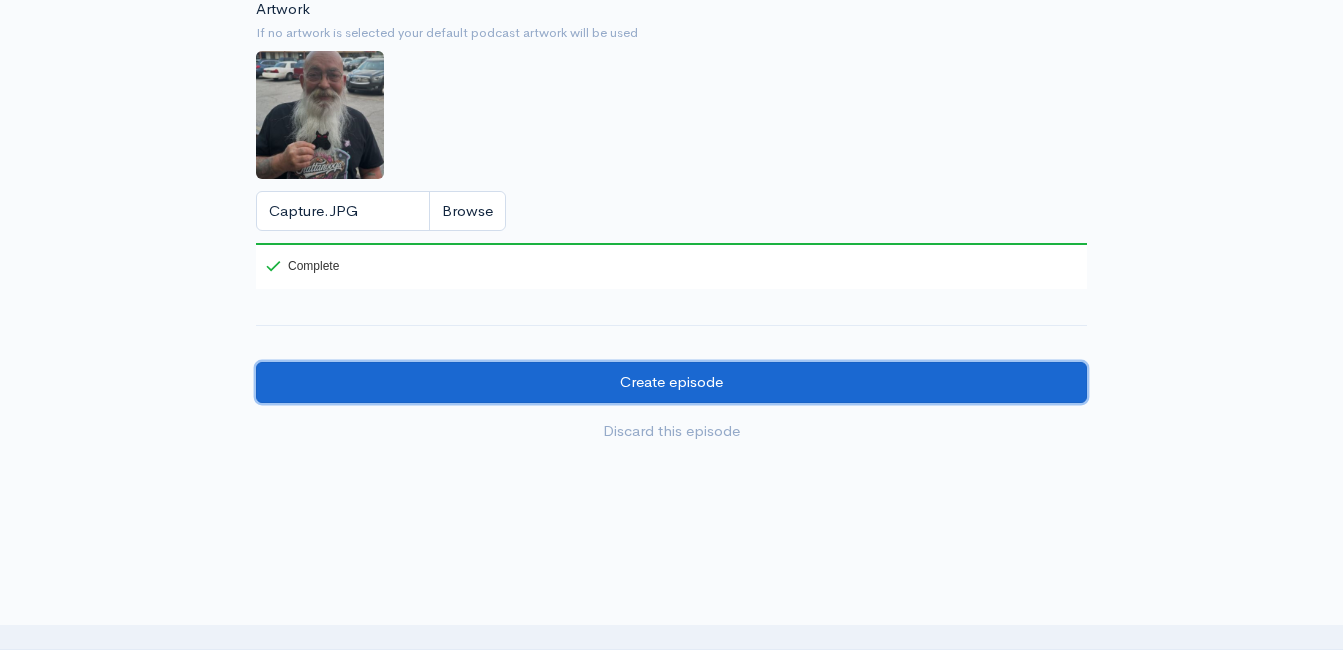 click on "Create episode" at bounding box center (671, 382) 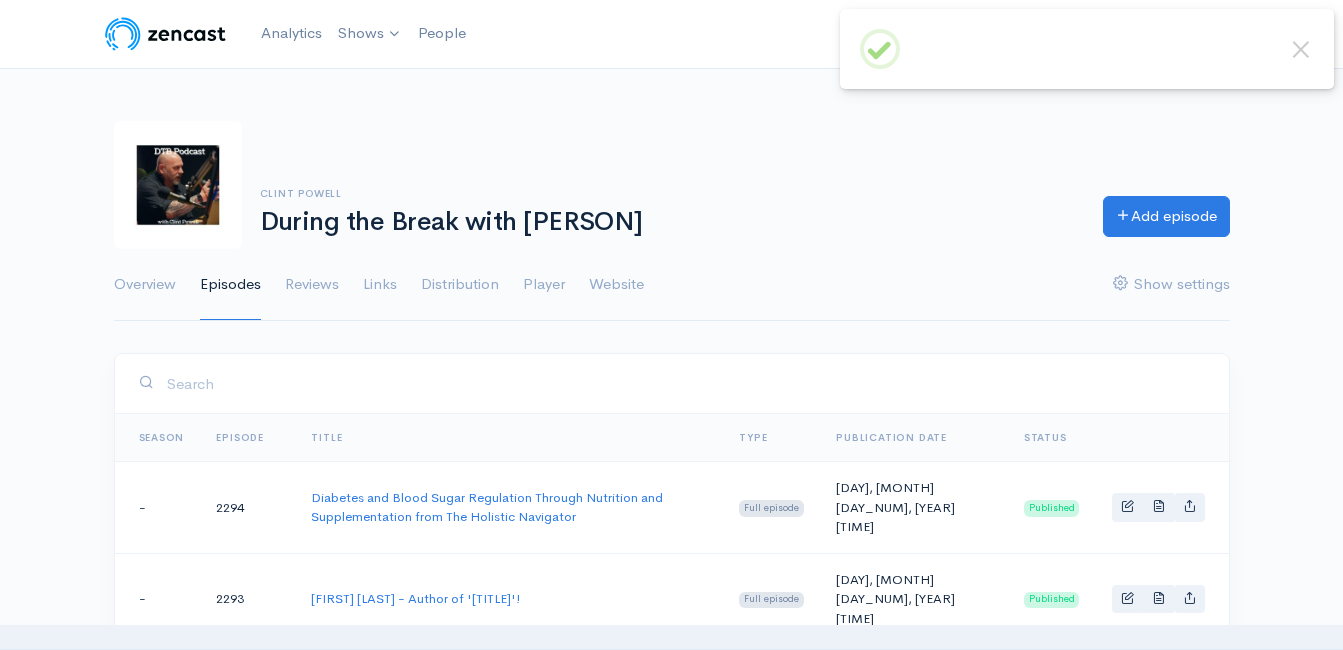 scroll, scrollTop: 0, scrollLeft: 0, axis: both 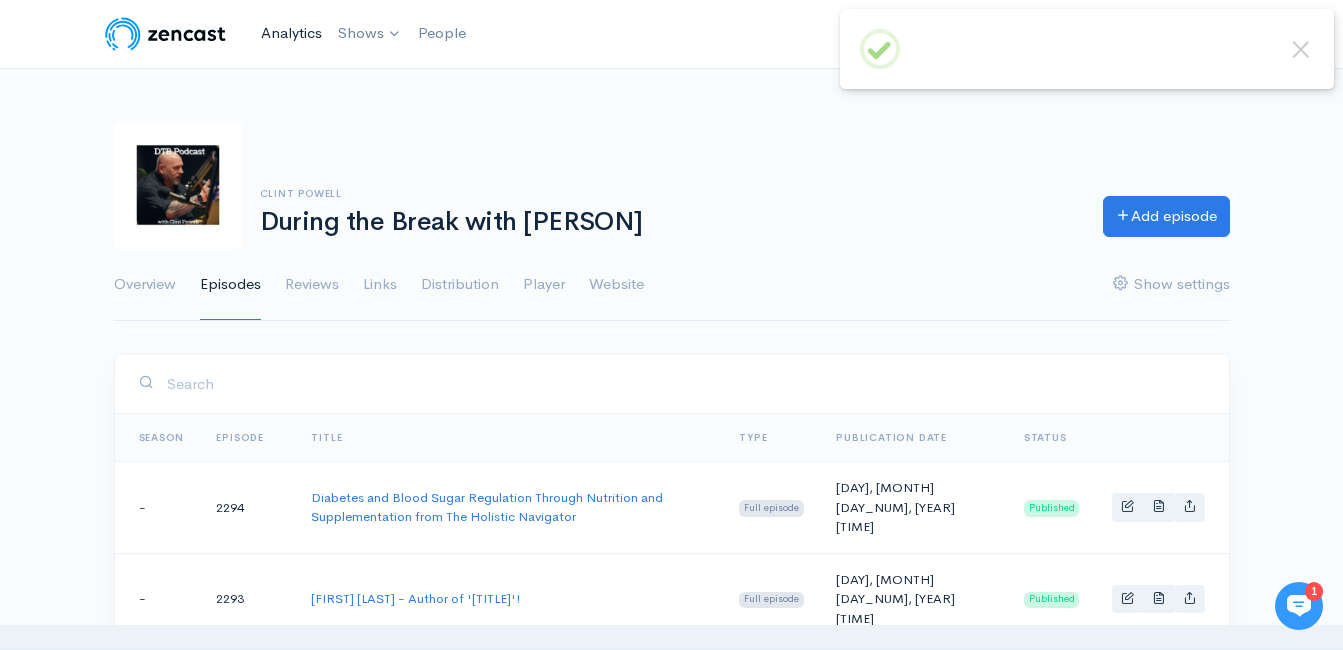 click on "Analytics" at bounding box center (291, 33) 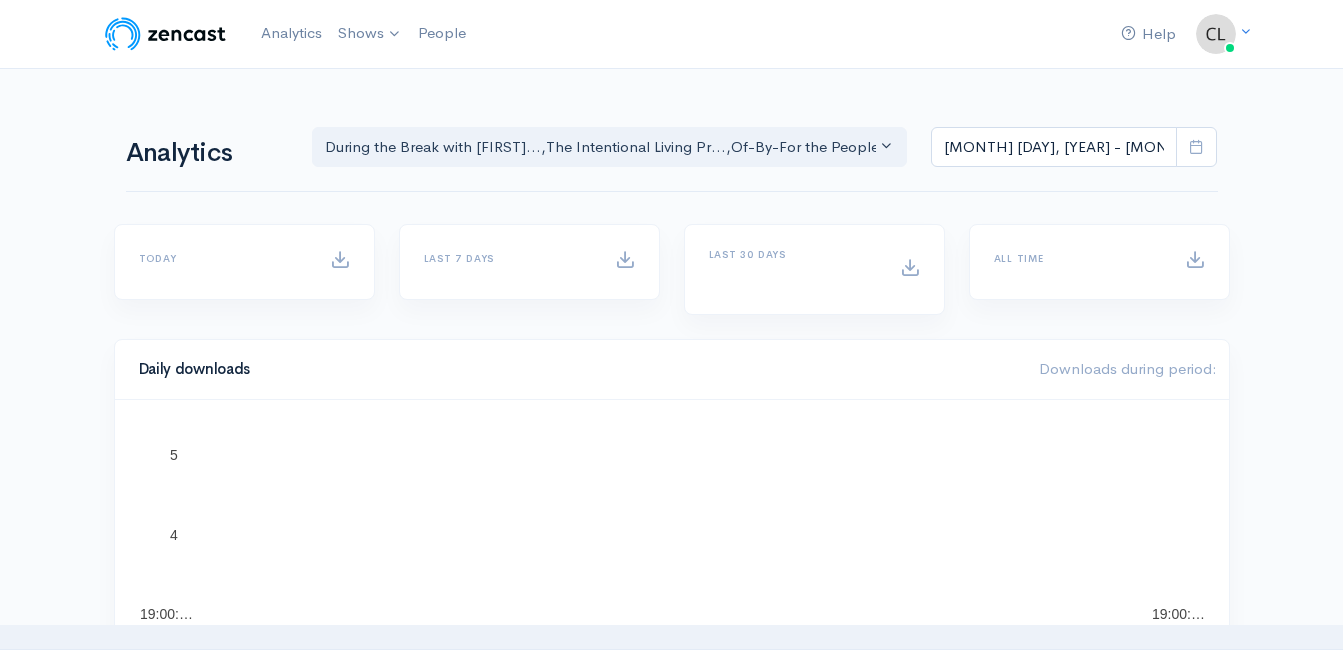 scroll, scrollTop: 0, scrollLeft: 0, axis: both 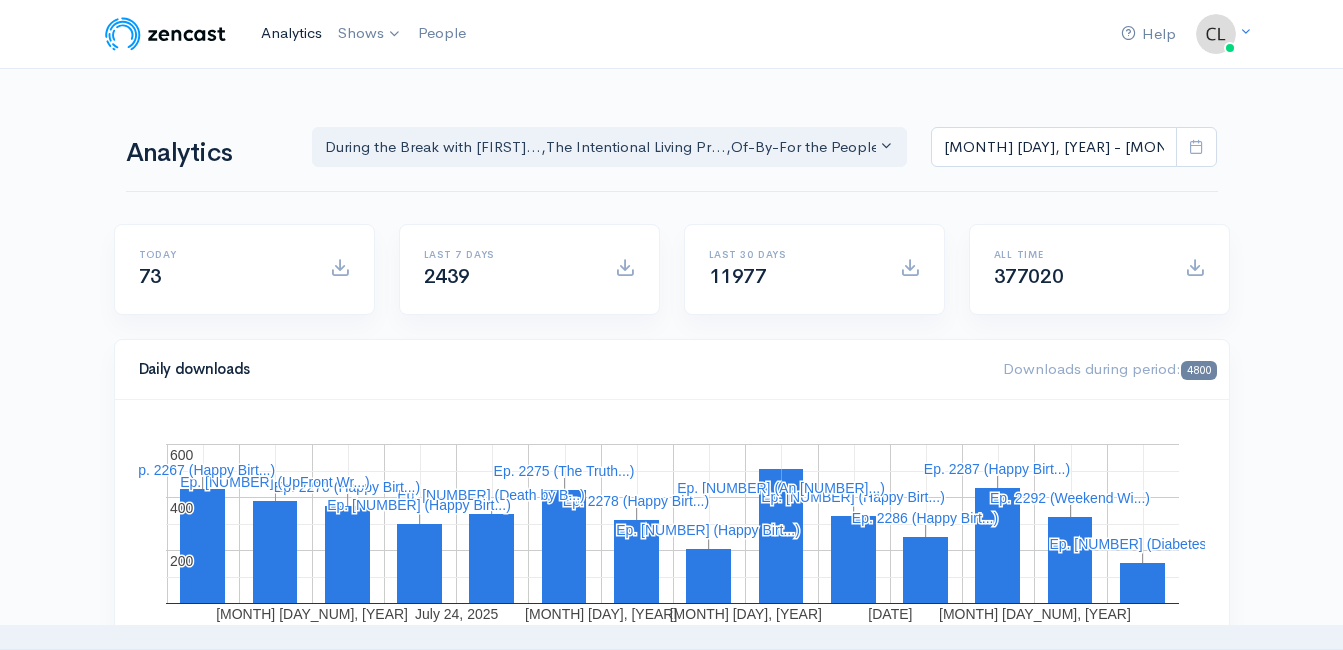 click on "Analytics" at bounding box center (291, 33) 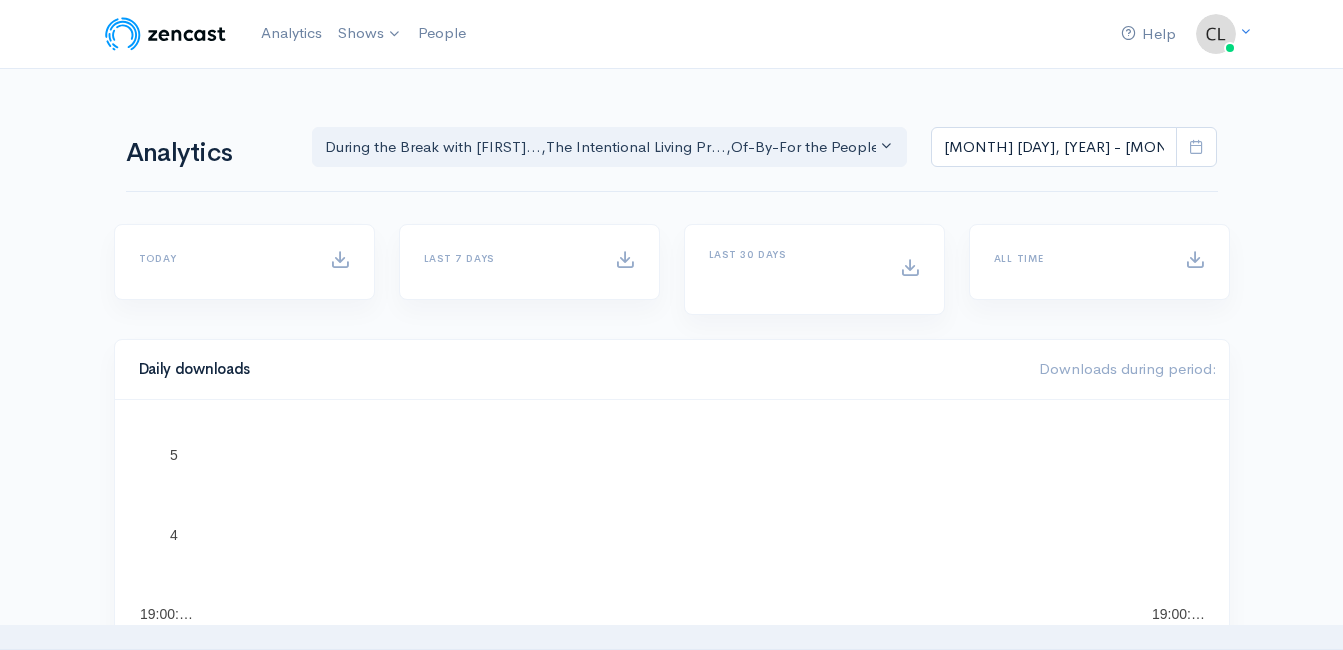 scroll, scrollTop: 0, scrollLeft: 0, axis: both 